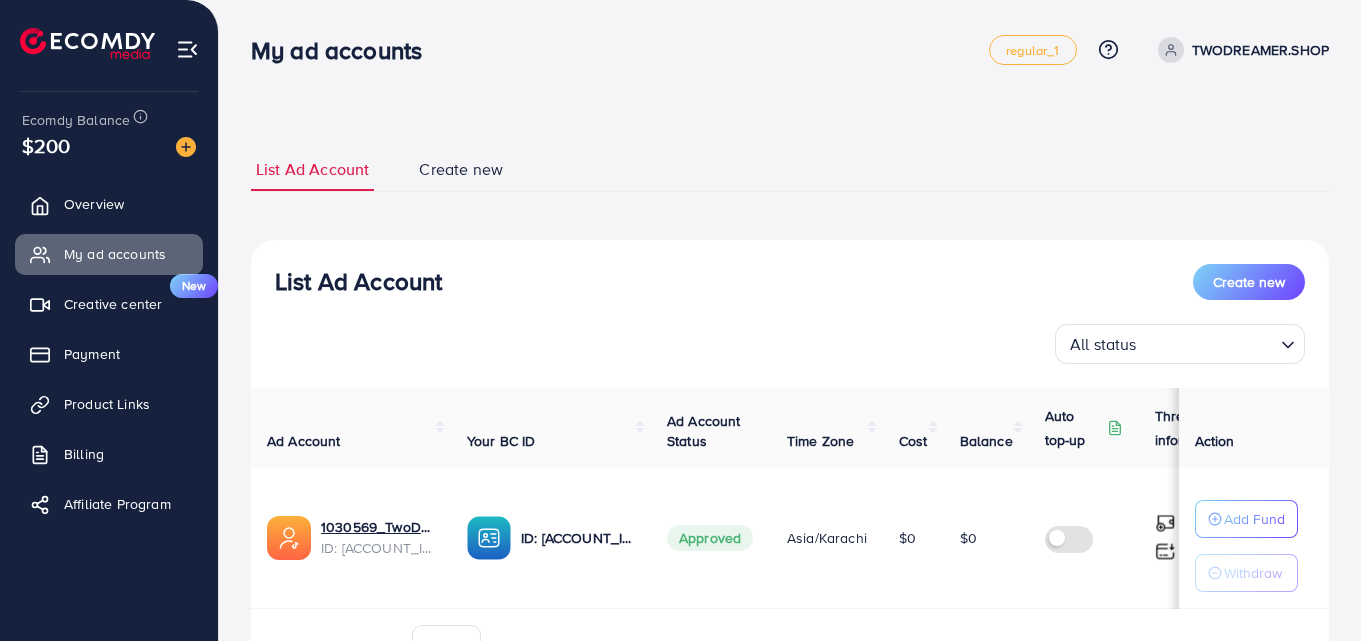 scroll, scrollTop: 0, scrollLeft: 0, axis: both 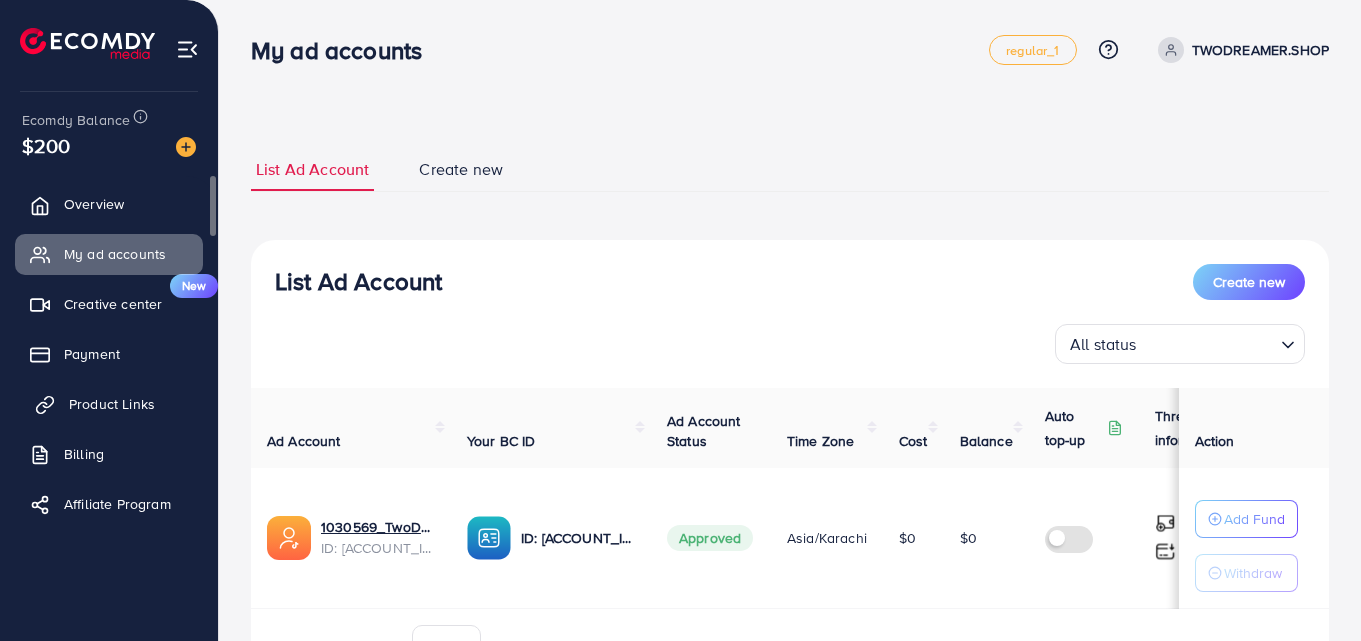 click on "Product Links" at bounding box center (112, 404) 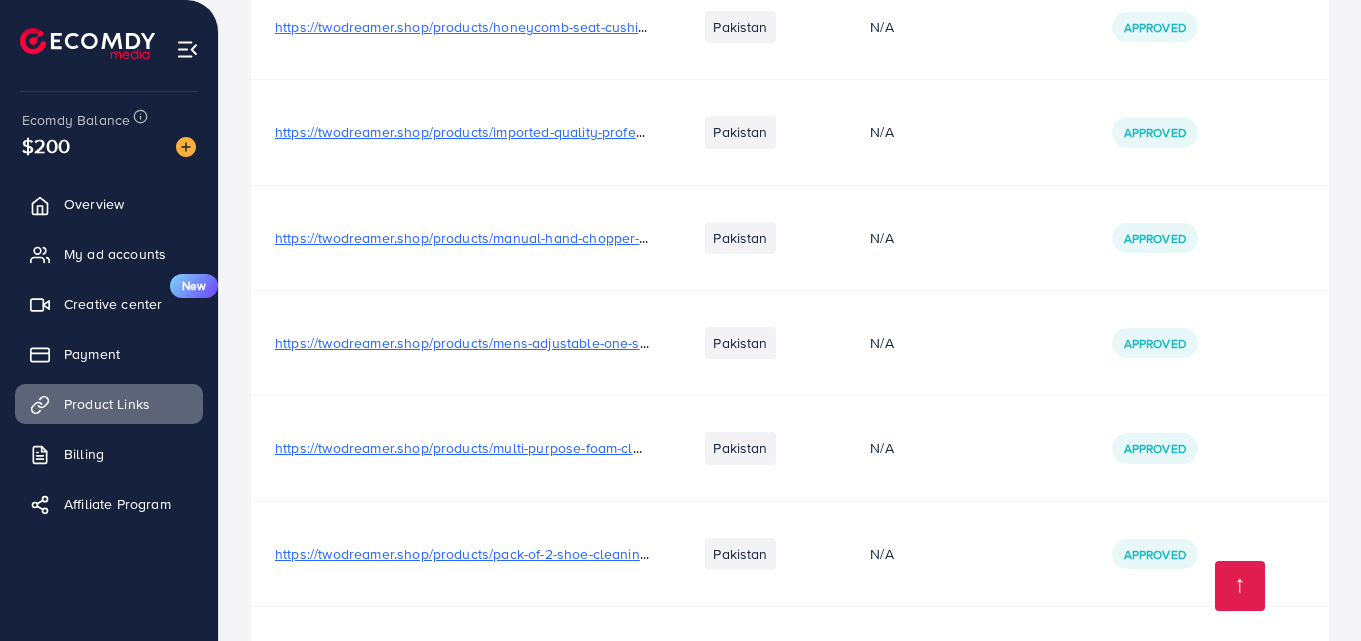 scroll, scrollTop: 1388, scrollLeft: 0, axis: vertical 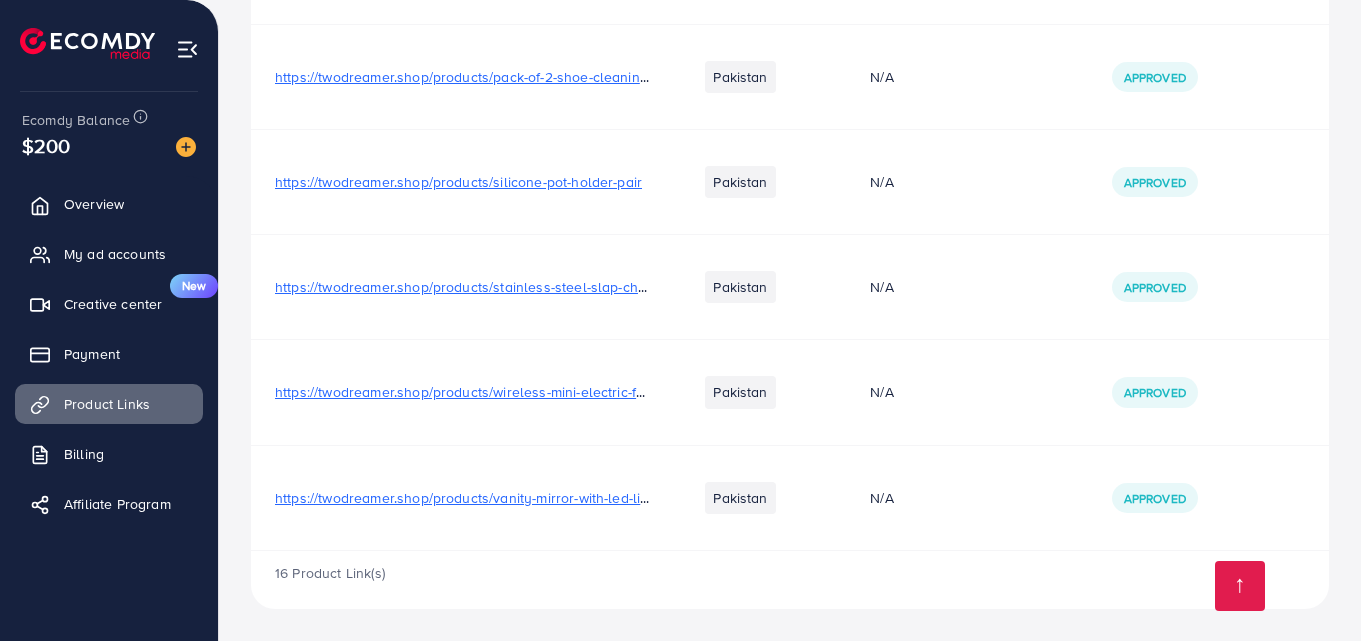click on "https://twodreamer.shop/products/stainless-steel-slap-chop-vegetable-slicer" at bounding box center (518, 287) 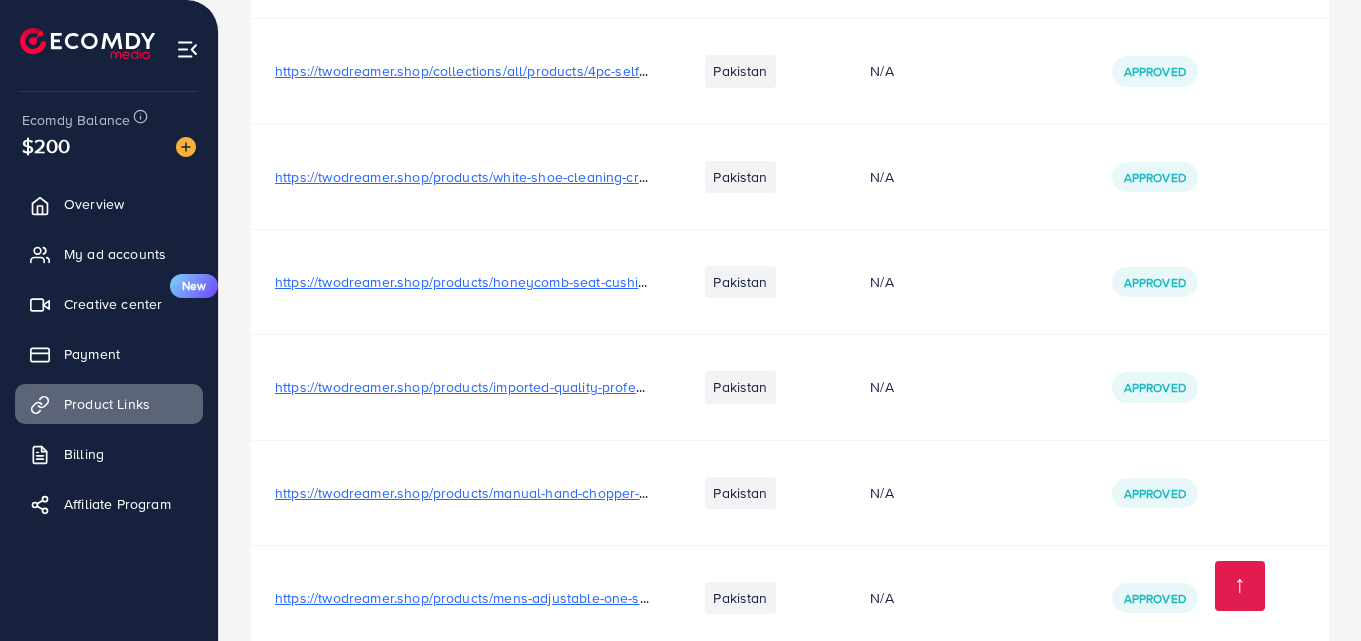 scroll, scrollTop: 648, scrollLeft: 0, axis: vertical 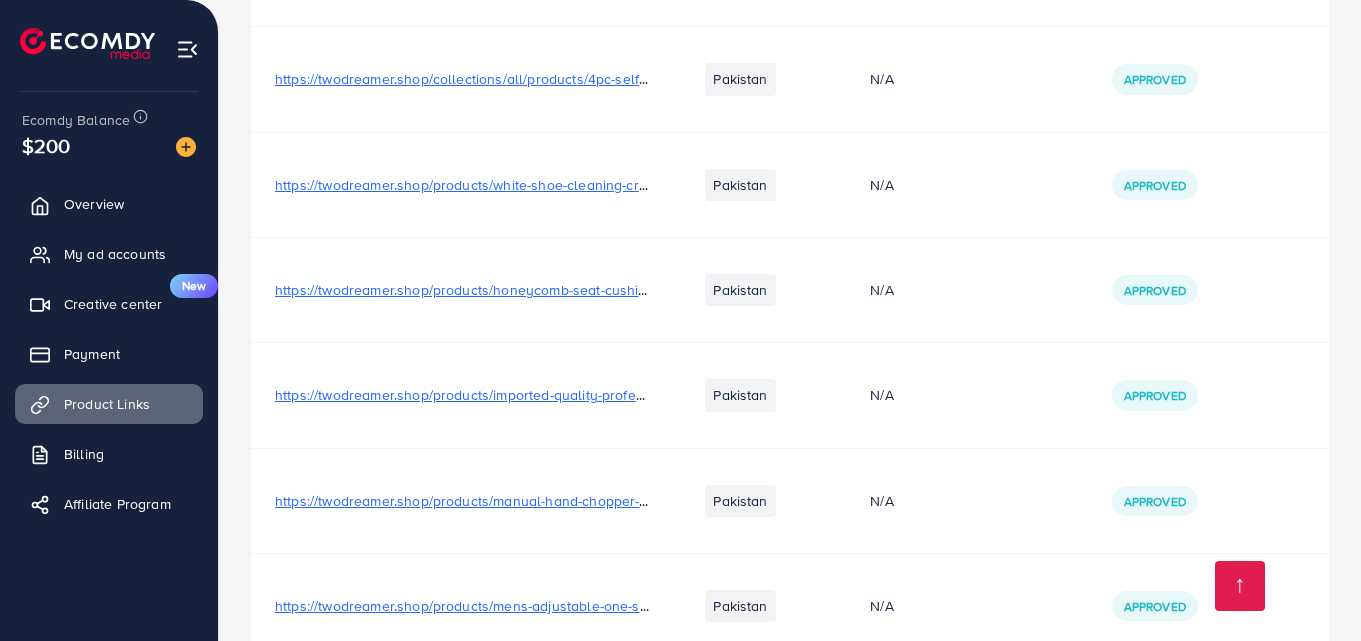 click on "https://twodreamer.shop/products/white-shoe-cleaning-cream" at bounding box center (470, 185) 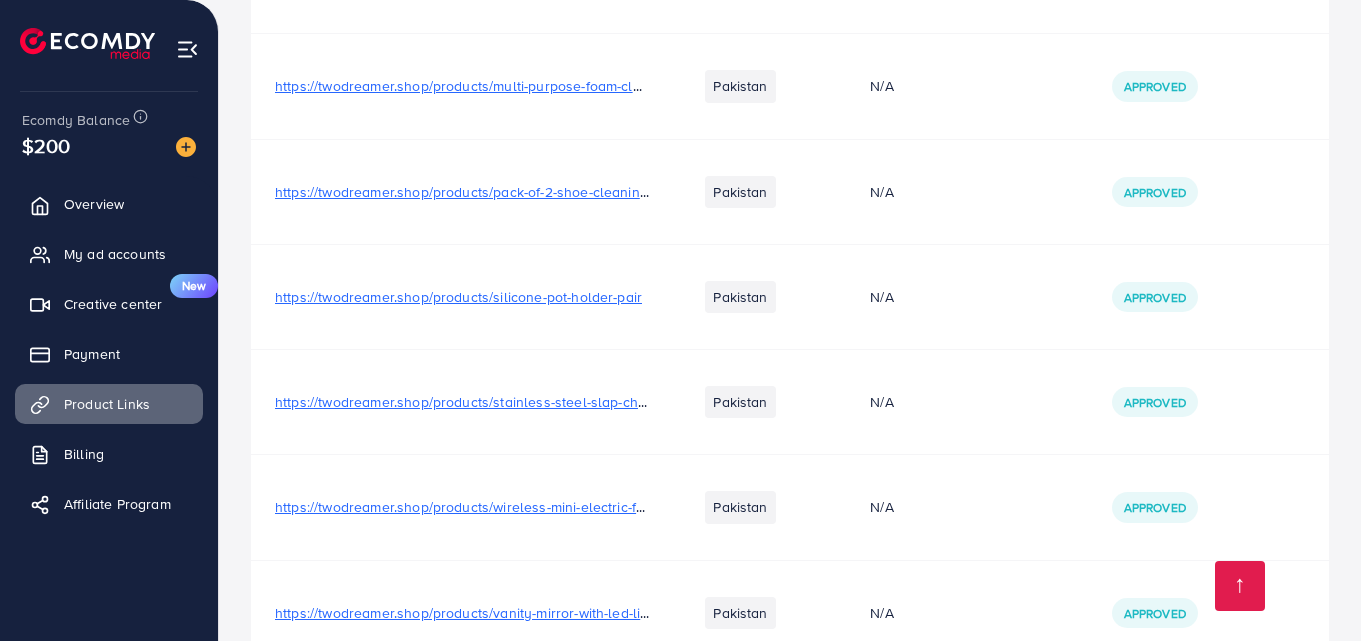 scroll, scrollTop: 1255, scrollLeft: 0, axis: vertical 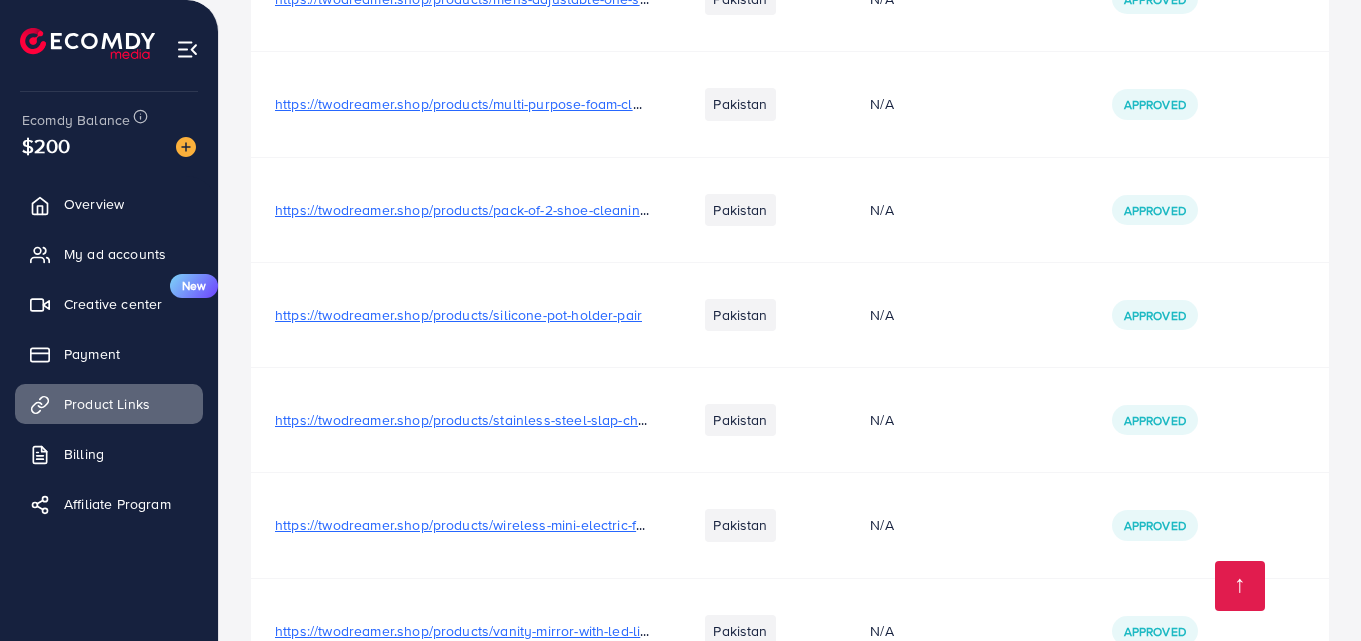 click on "https://twodreamer.shop/products/pack-of-2-shoe-cleaning-wipes" at bounding box center (482, 210) 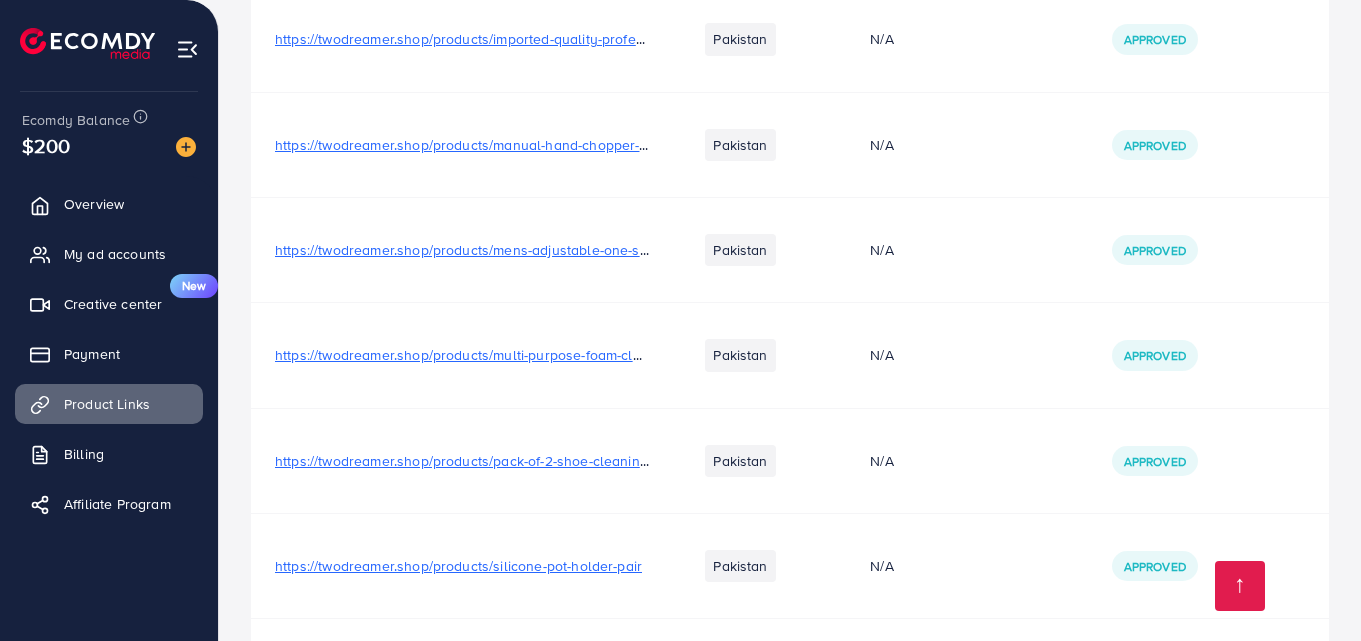 scroll, scrollTop: 995, scrollLeft: 0, axis: vertical 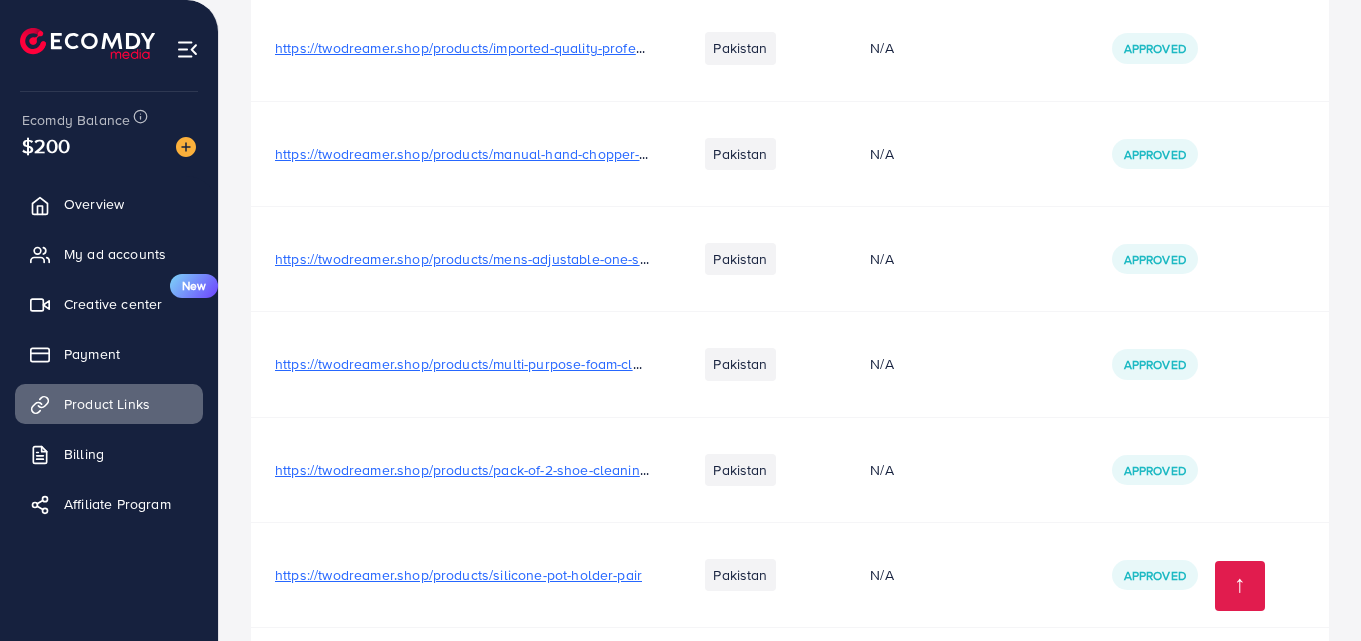 click on "https://twodreamer.shop/products/mens-adjustable-one-stay-shirt" at bounding box center (483, 259) 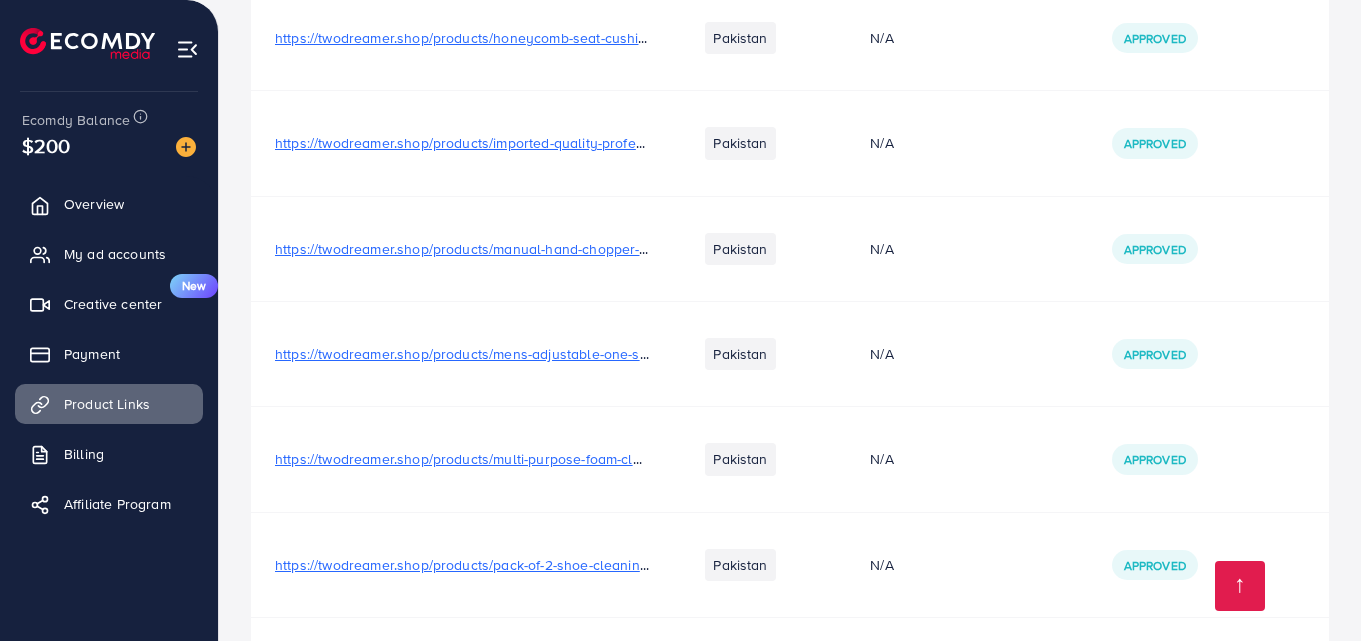 scroll, scrollTop: 895, scrollLeft: 0, axis: vertical 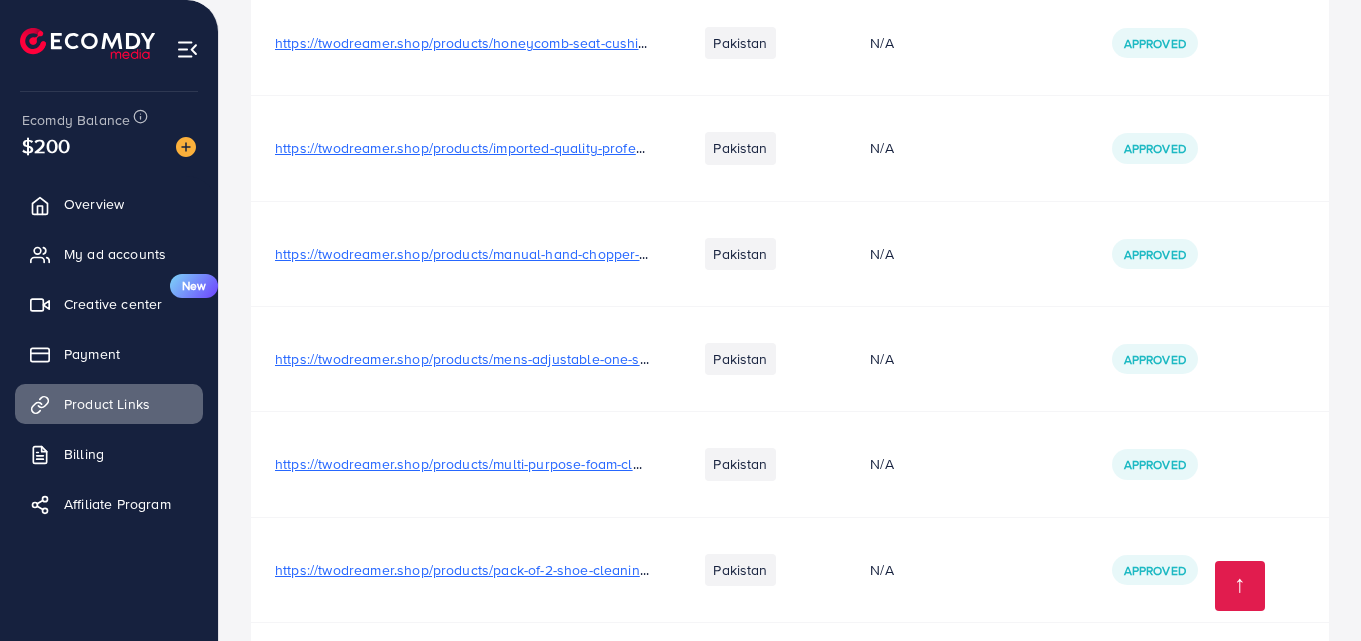 click on "https://twodreamer.shop/products/imported-quality-professional-knife-sharpener" at bounding box center (531, 148) 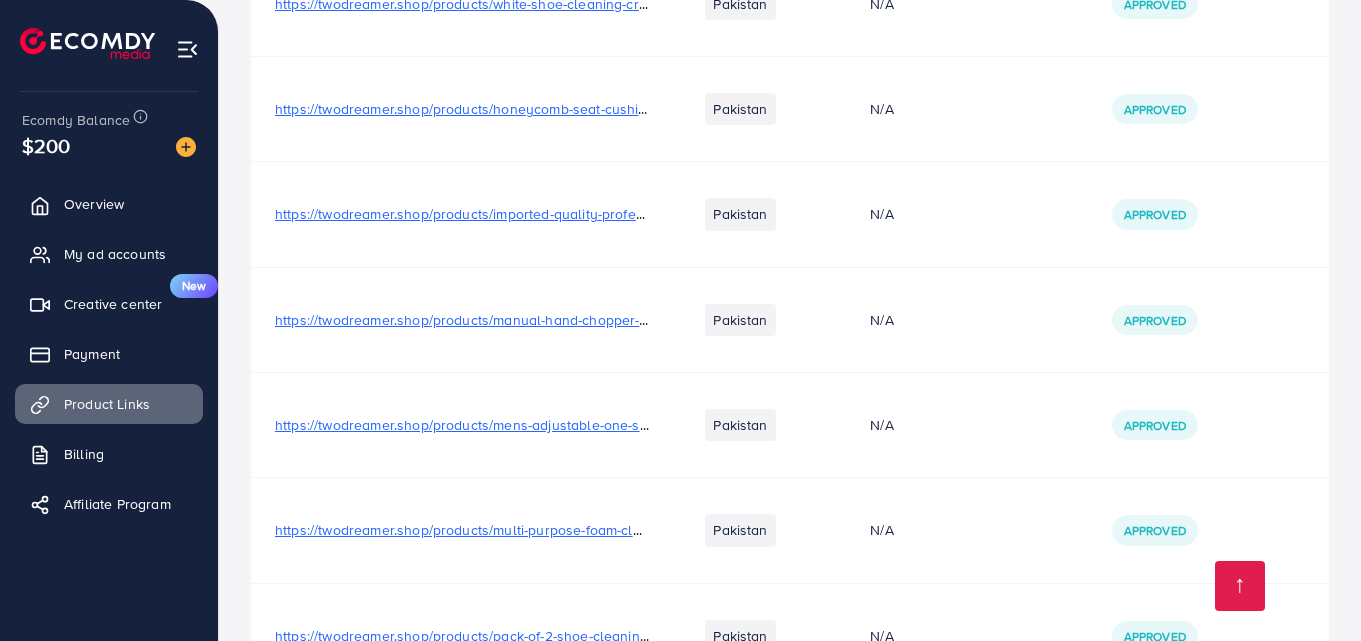 scroll, scrollTop: 828, scrollLeft: 0, axis: vertical 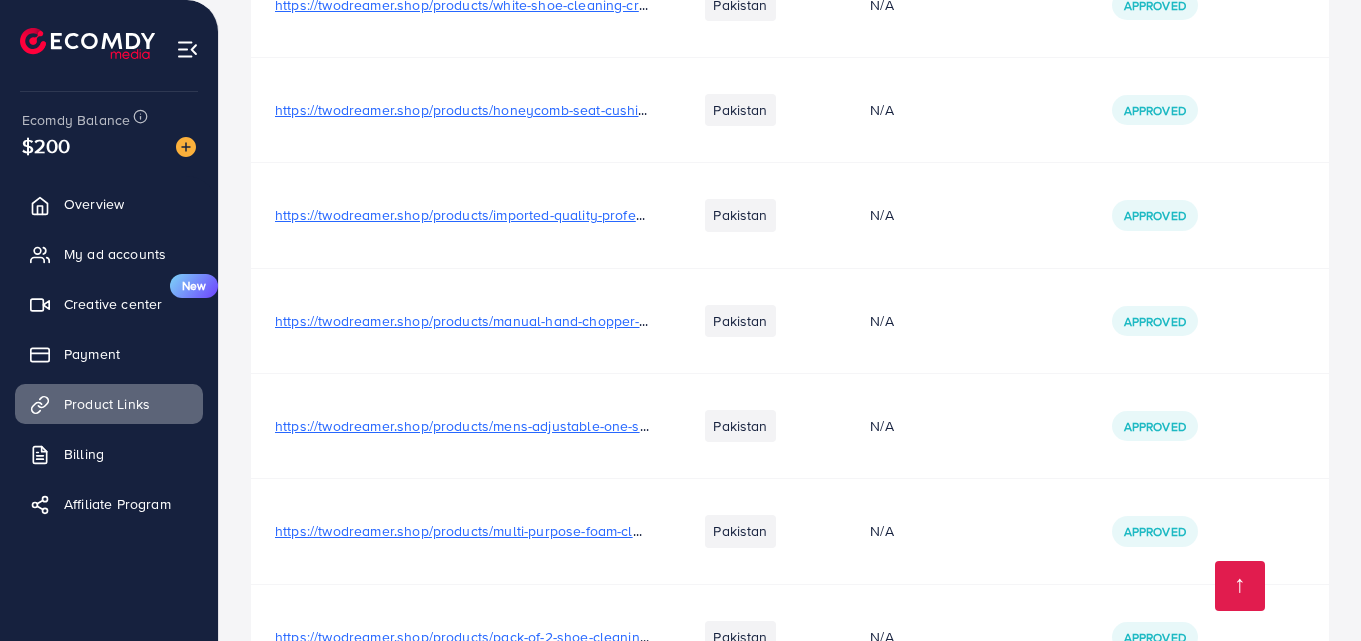 click on "https://twodreamer.shop/products/imported-quality-professional-knife-sharpener" at bounding box center [531, 215] 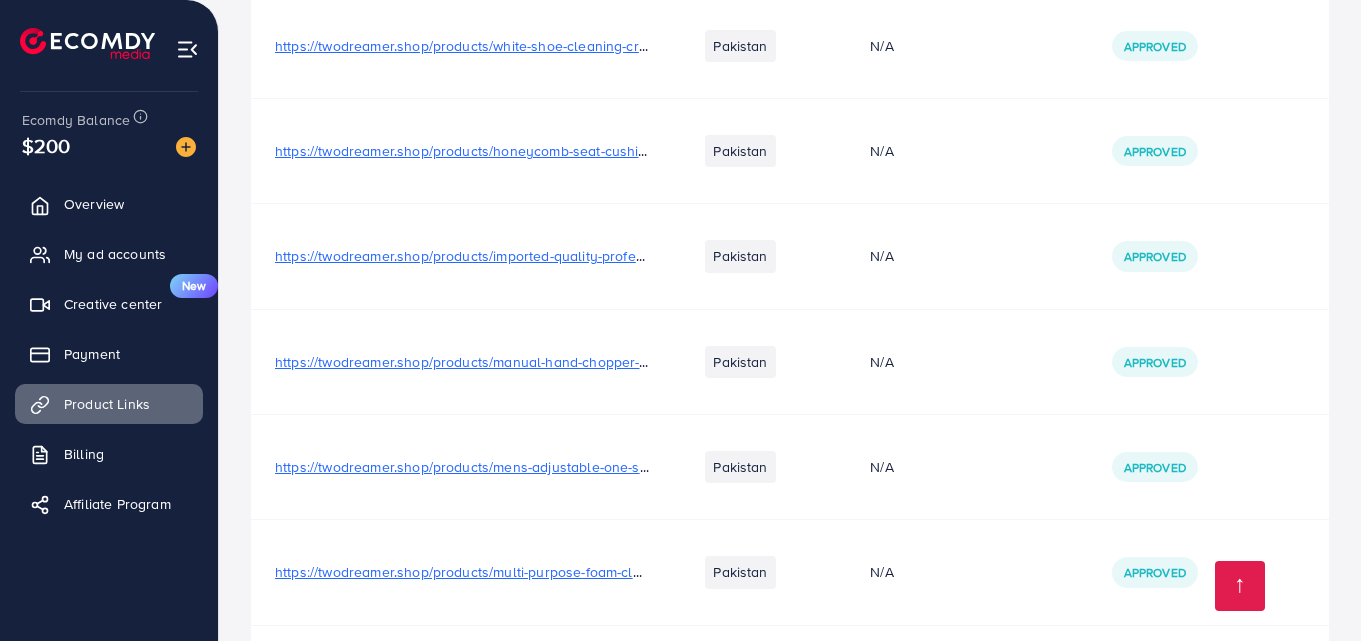 scroll, scrollTop: 721, scrollLeft: 0, axis: vertical 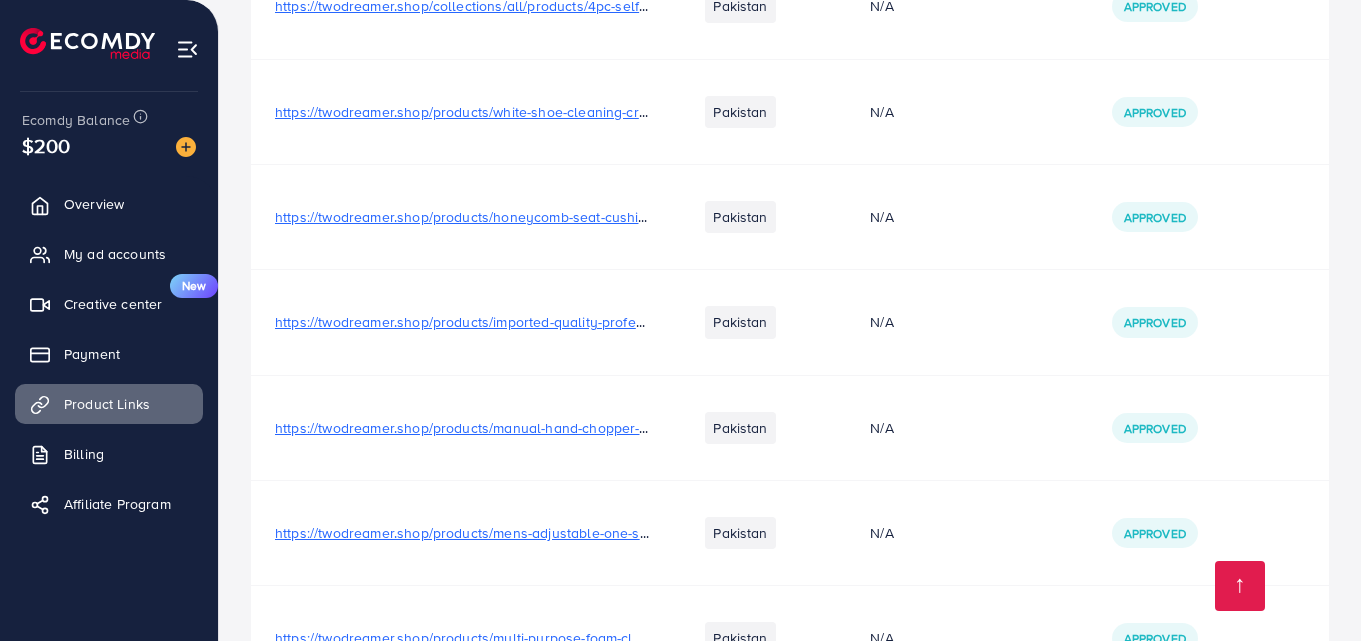 click on "https://twodreamer.shop/products/honeycomb-seat-cushion" at bounding box center (465, 217) 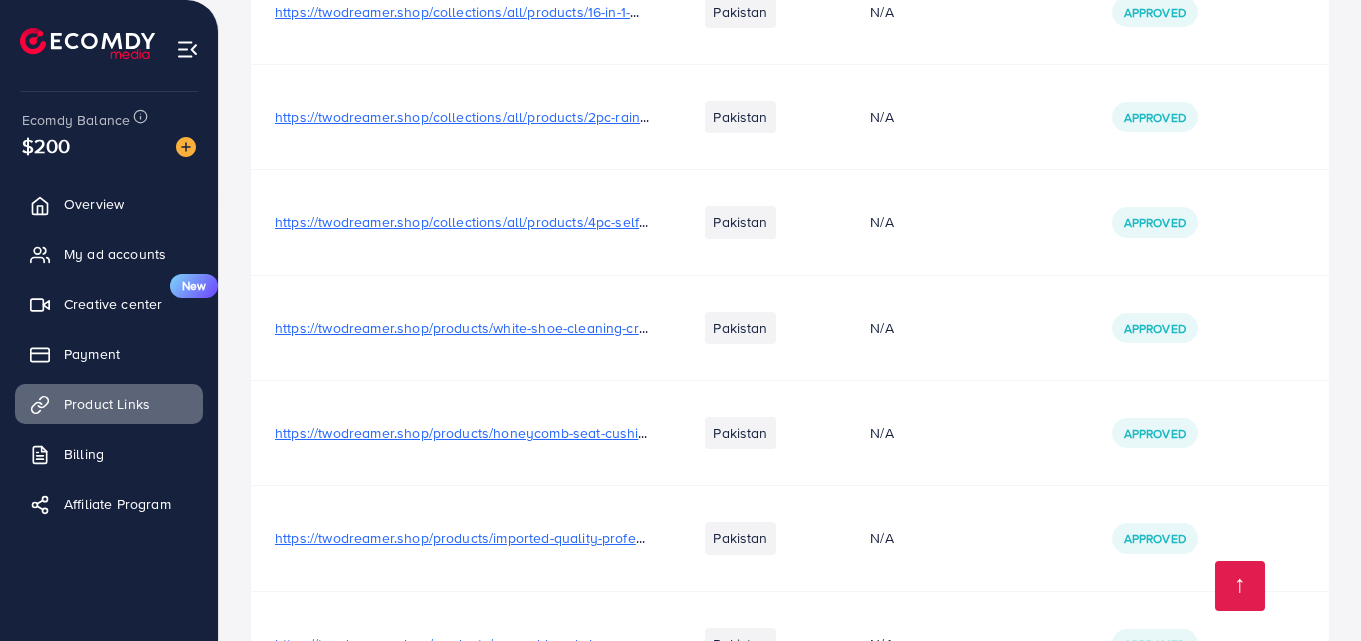 scroll, scrollTop: 488, scrollLeft: 0, axis: vertical 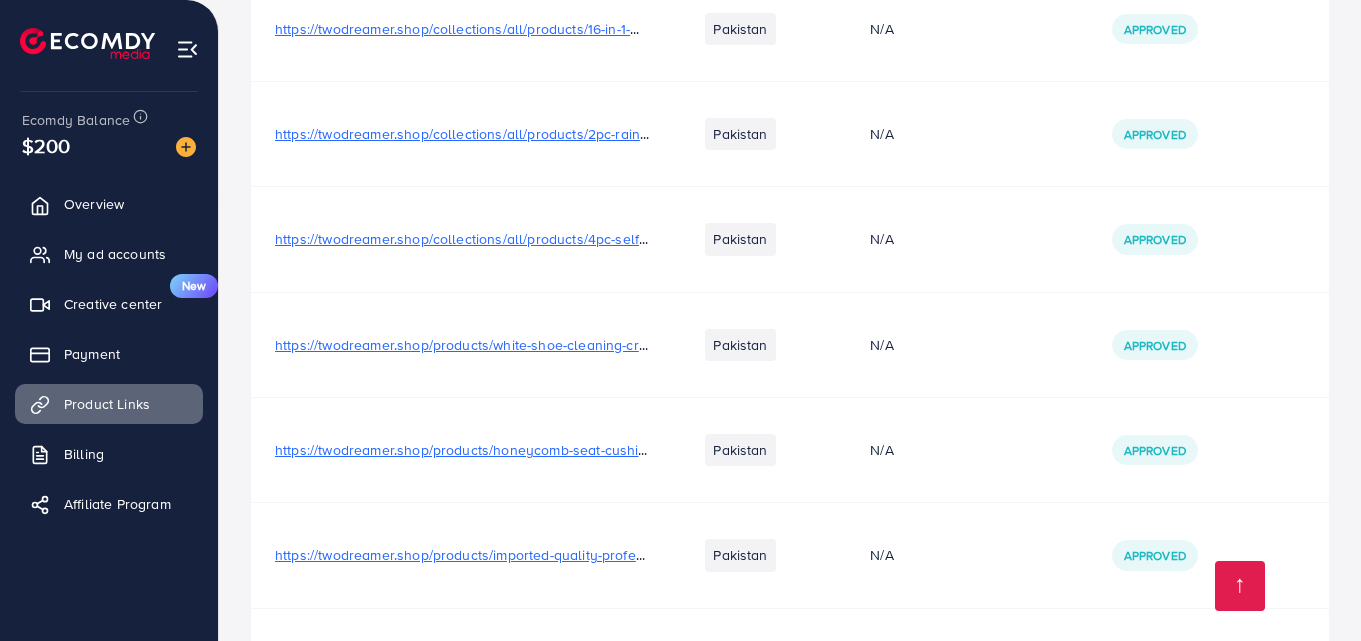 click on "https://twodreamer.shop/products/white-shoe-cleaning-cream" at bounding box center (470, 345) 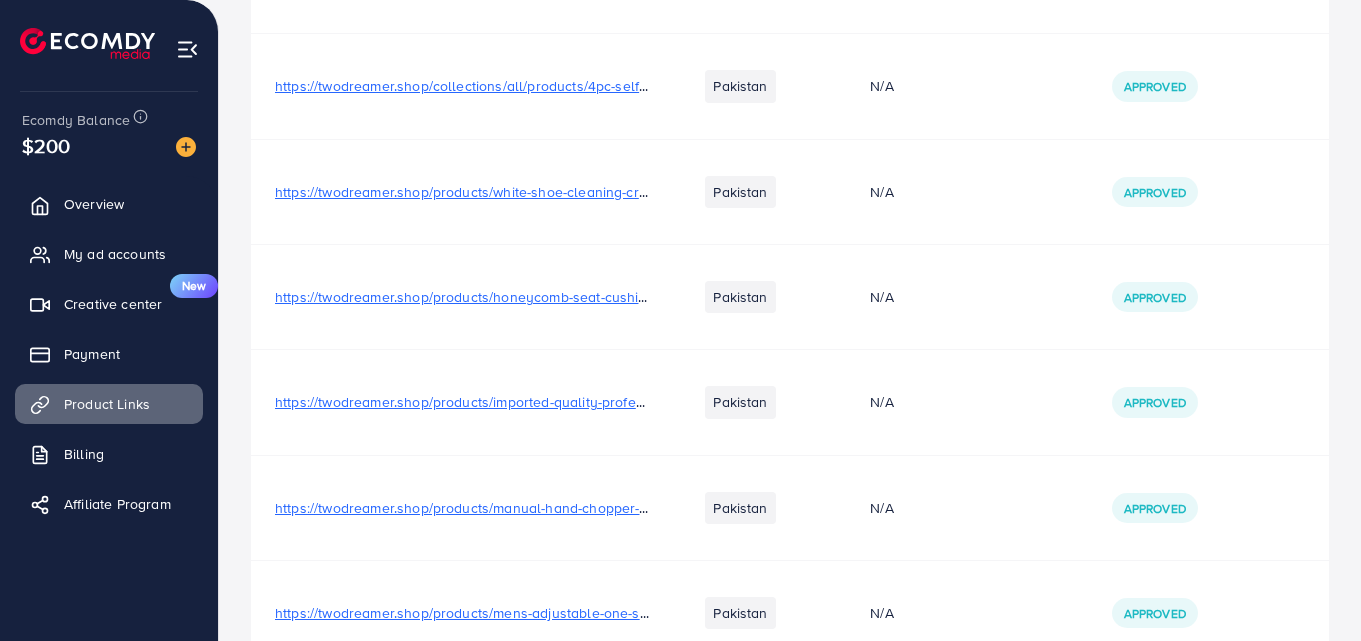 scroll, scrollTop: 1388, scrollLeft: 0, axis: vertical 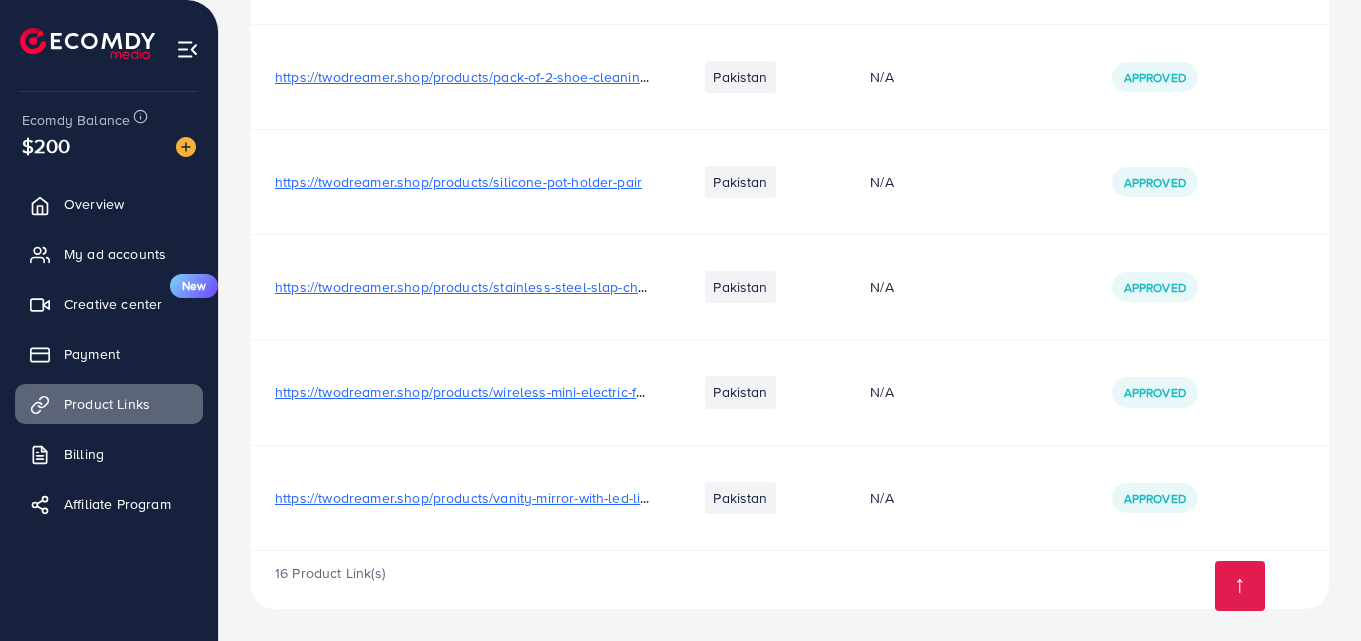 click on "https://twodreamer.shop/products/stainless-steel-slap-chop-vegetable-slicer" at bounding box center [518, 287] 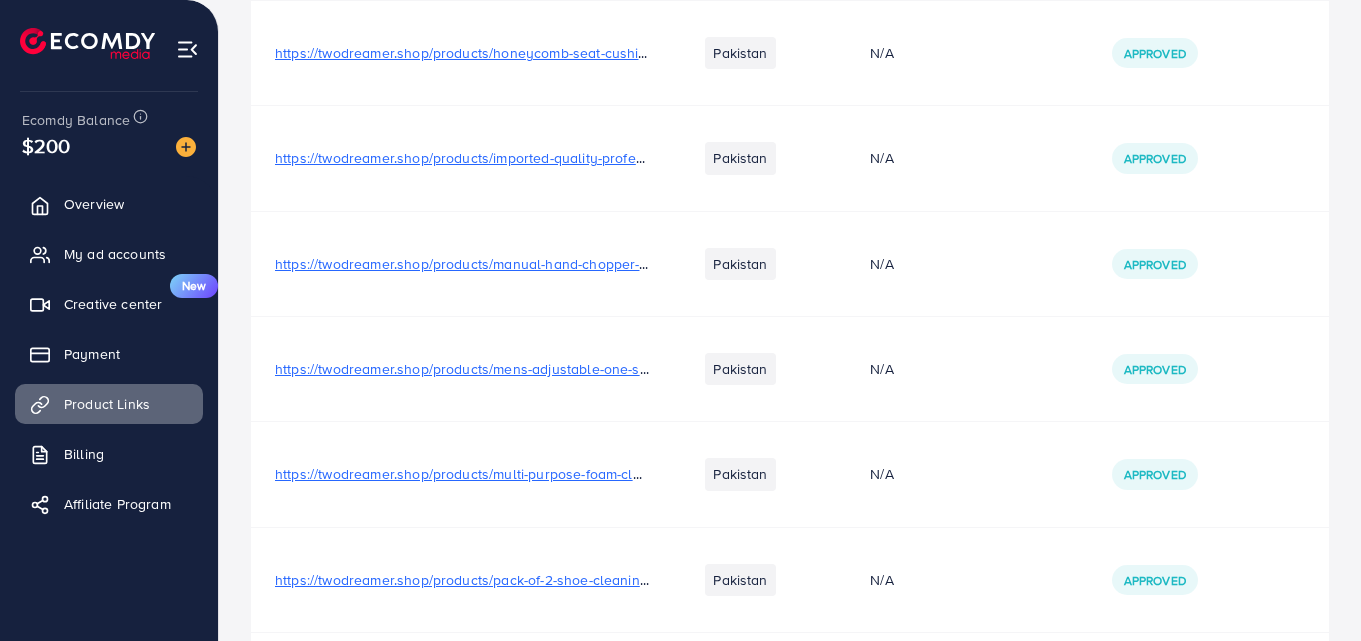 scroll, scrollTop: 0, scrollLeft: 0, axis: both 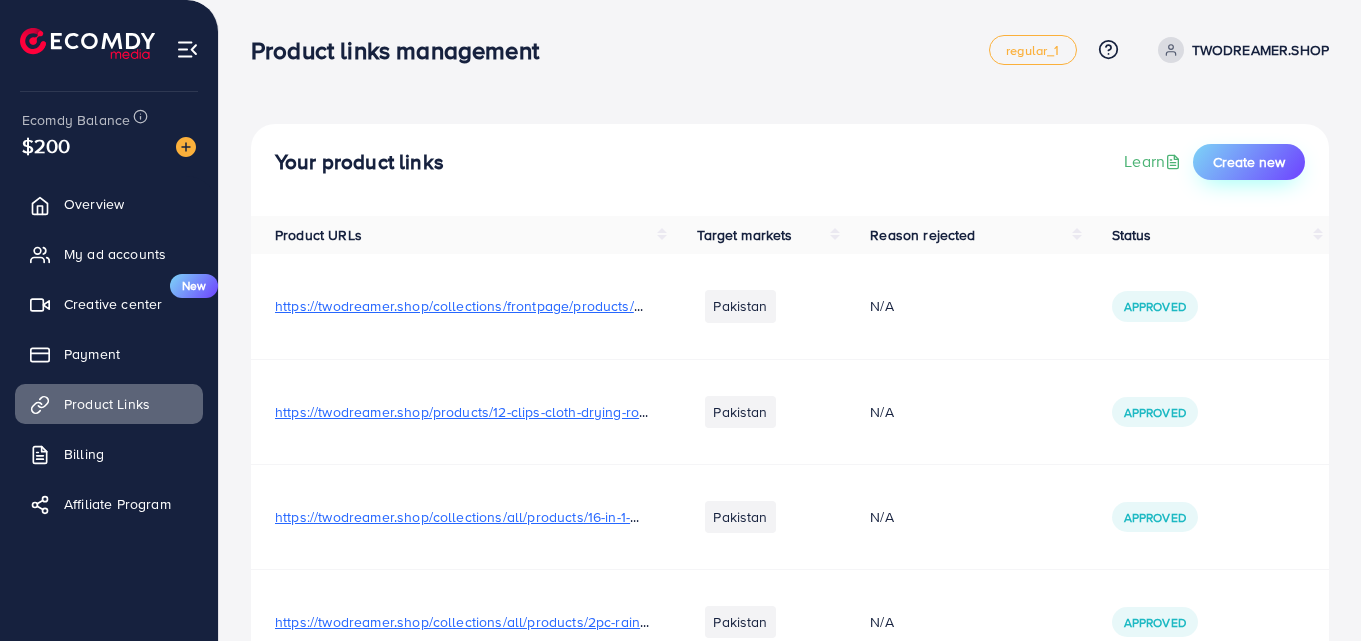click on "Create new" at bounding box center [1249, 162] 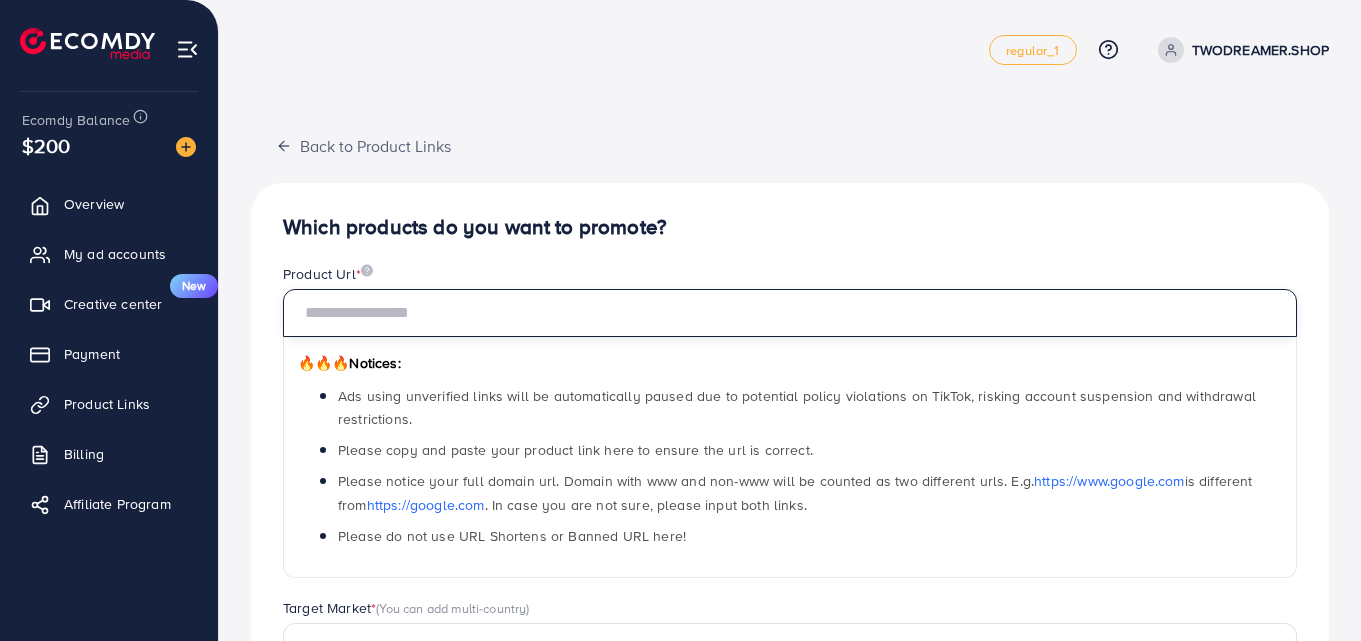 click at bounding box center (790, 313) 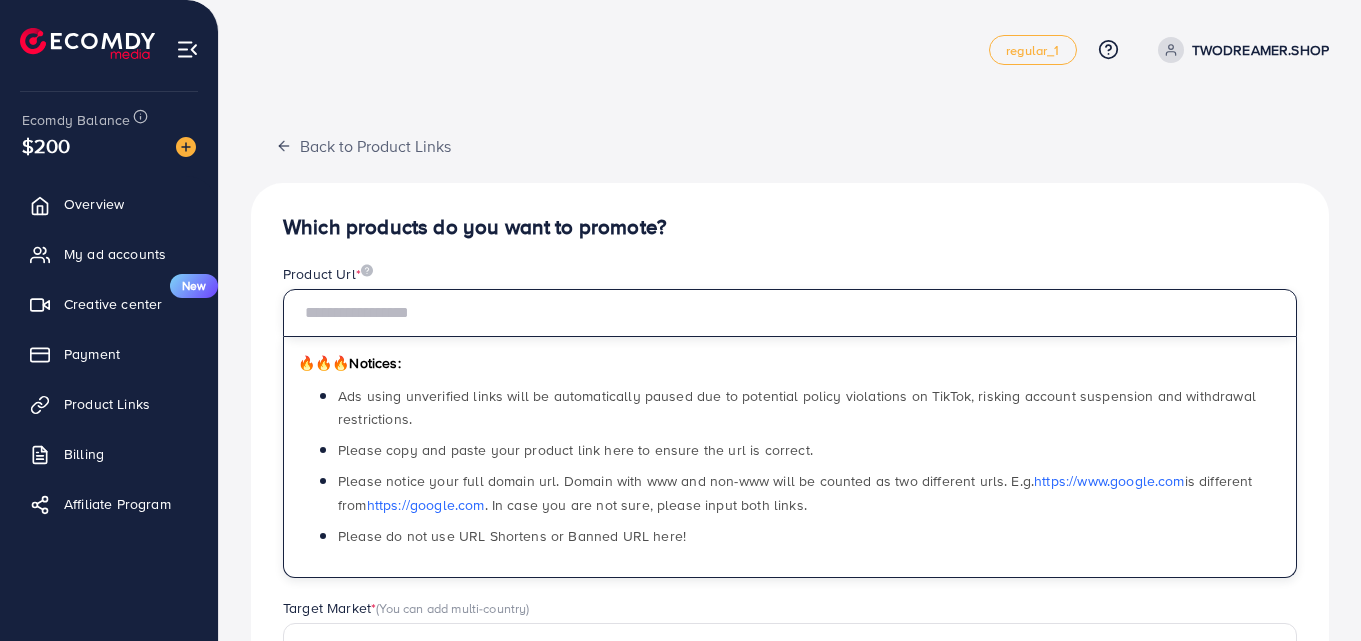 paste on "**********" 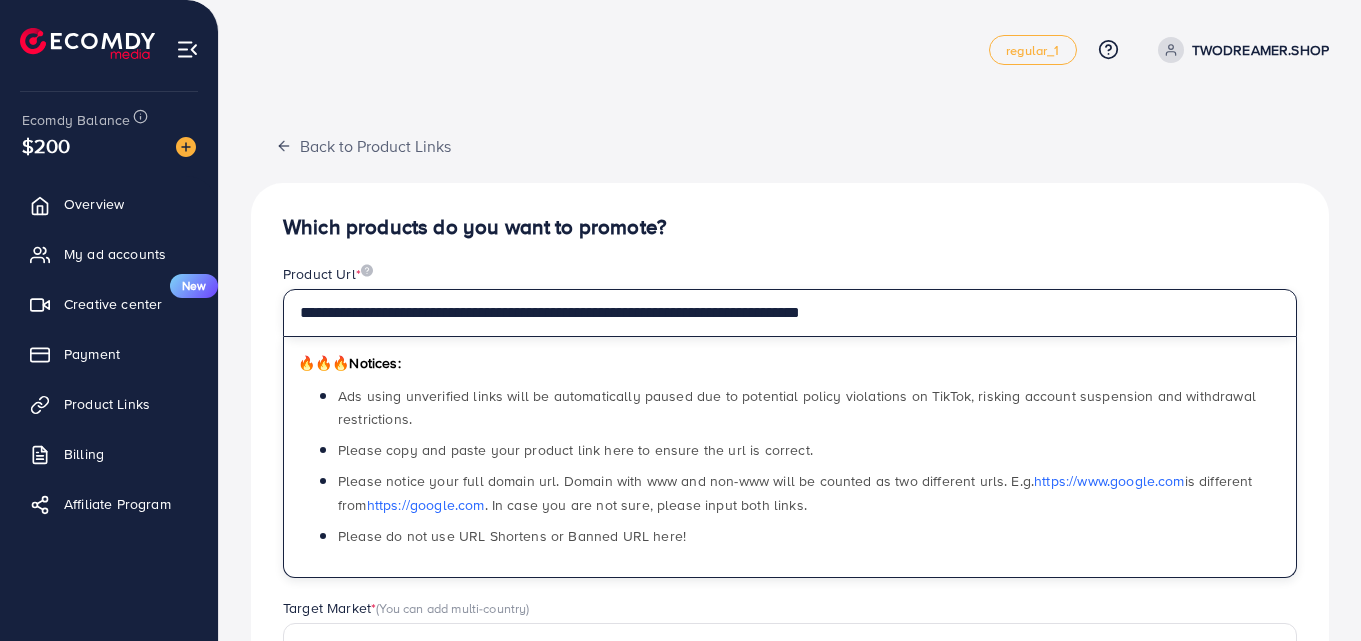 type on "**********" 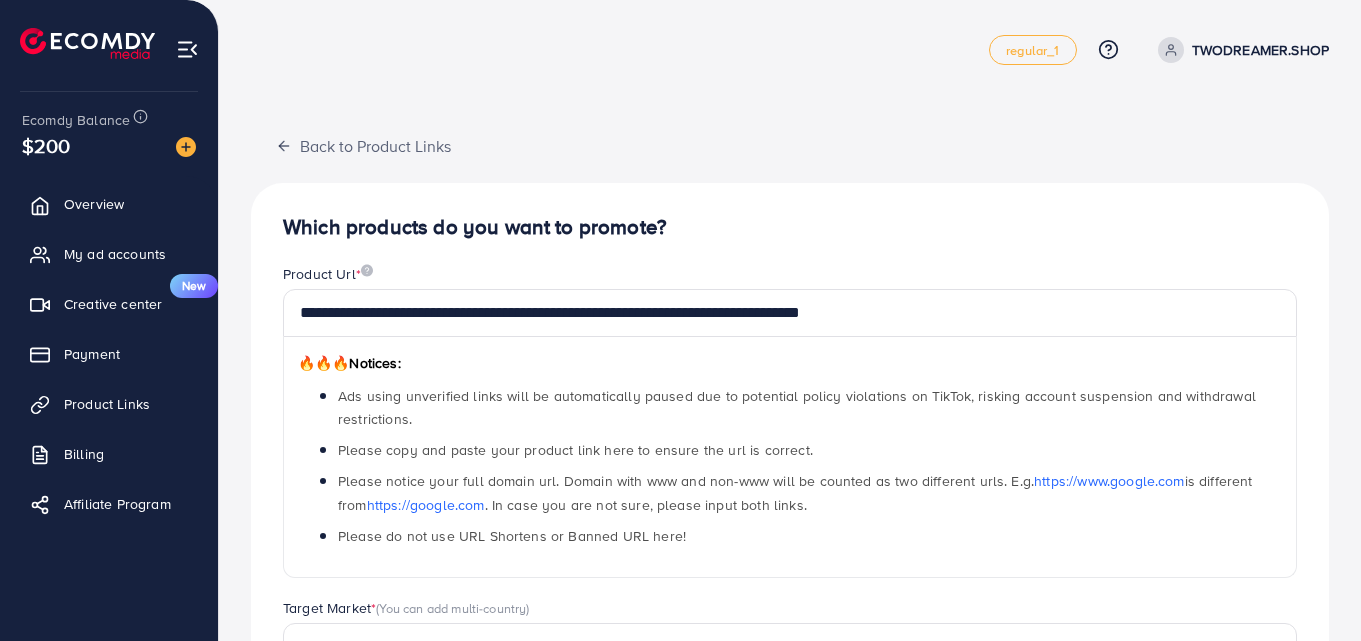 click on "**********" at bounding box center [790, 517] 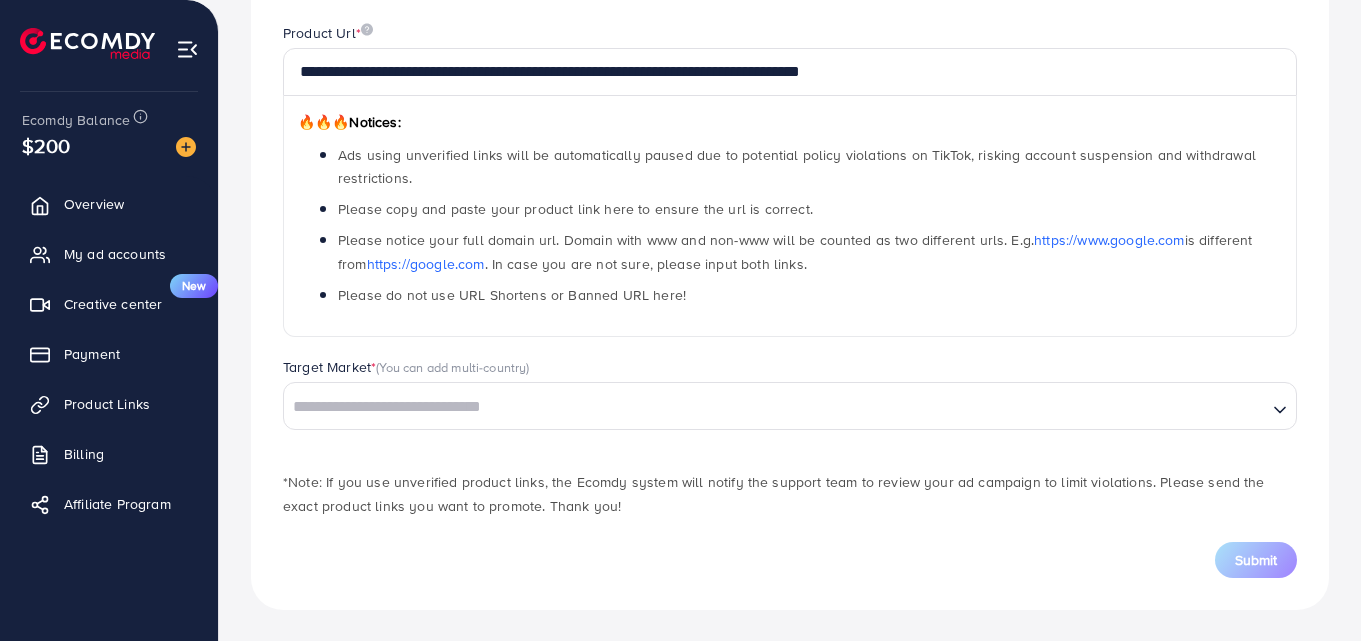 scroll, scrollTop: 242, scrollLeft: 0, axis: vertical 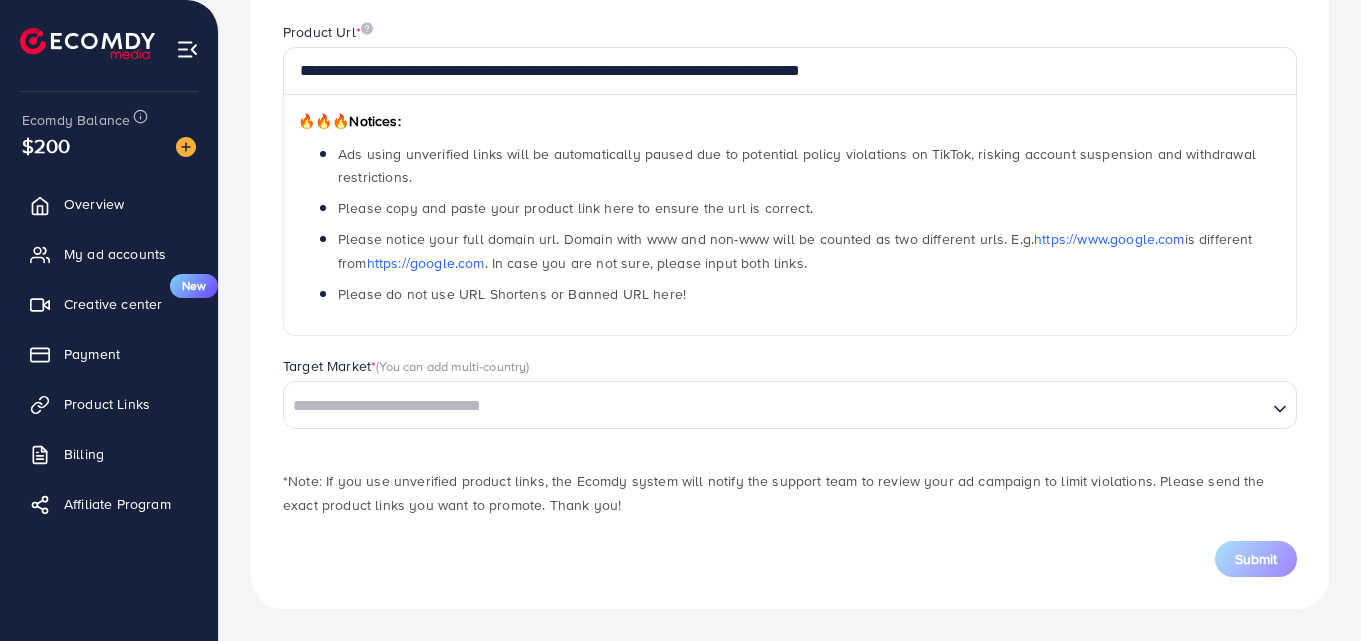 click at bounding box center [775, 406] 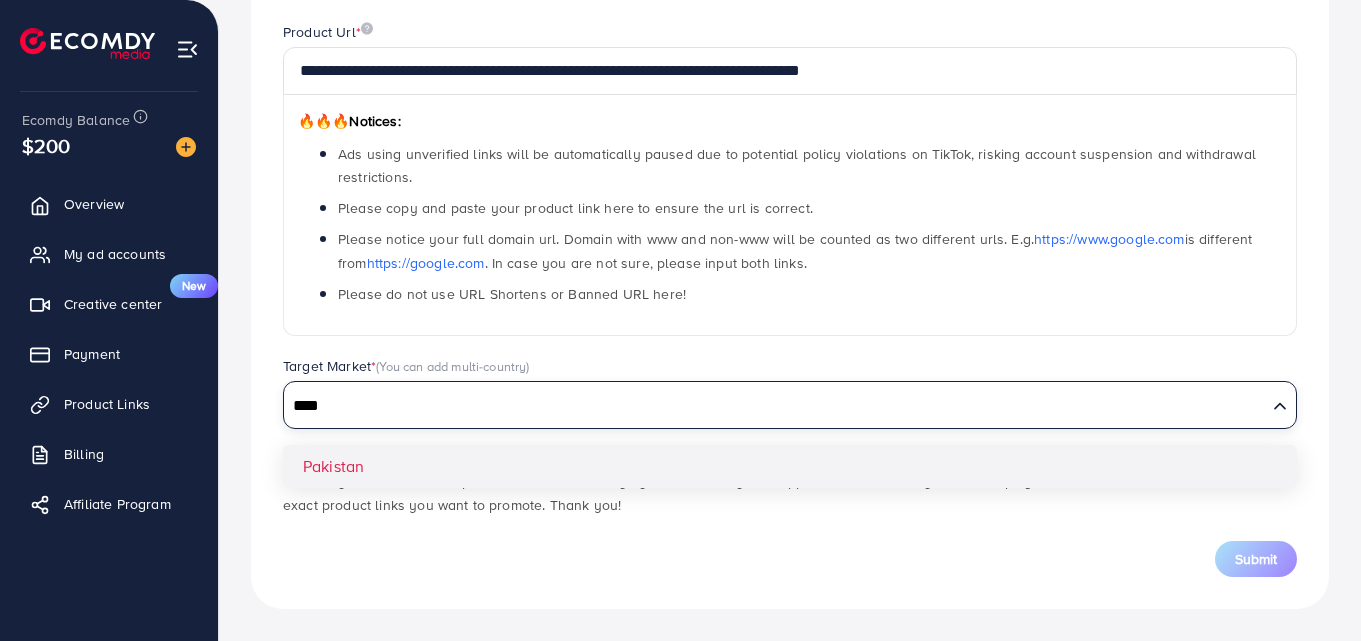 type on "****" 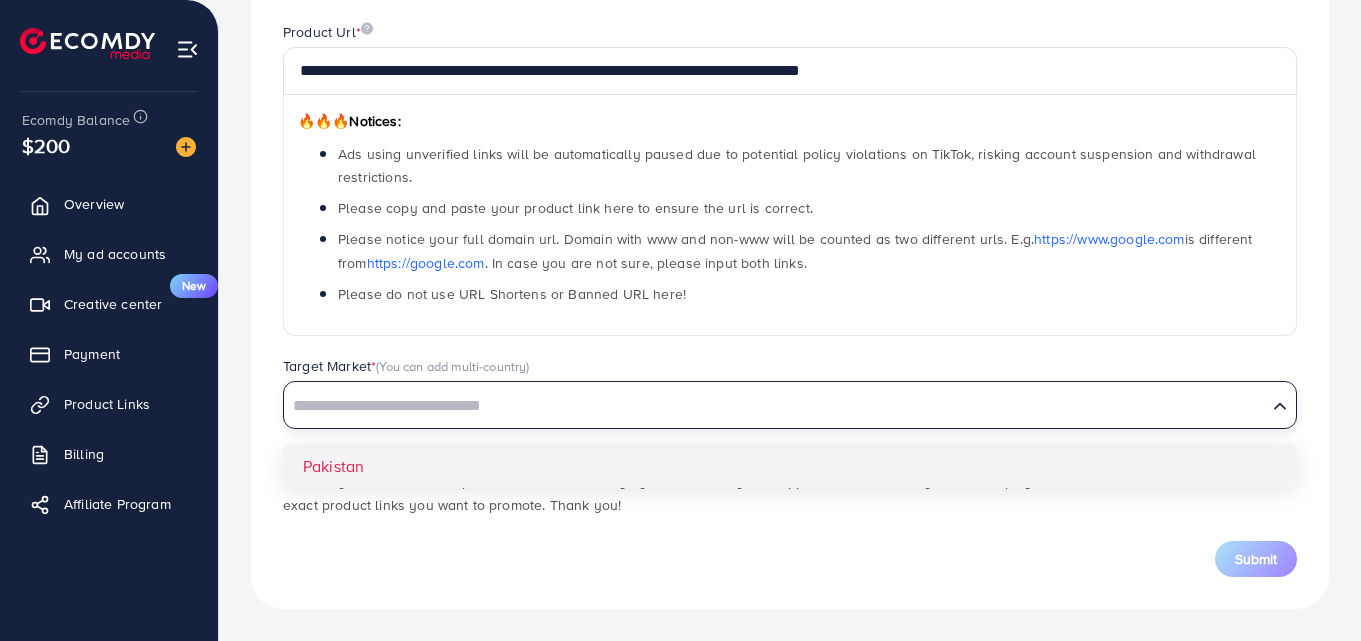 click on "**********" at bounding box center [790, 275] 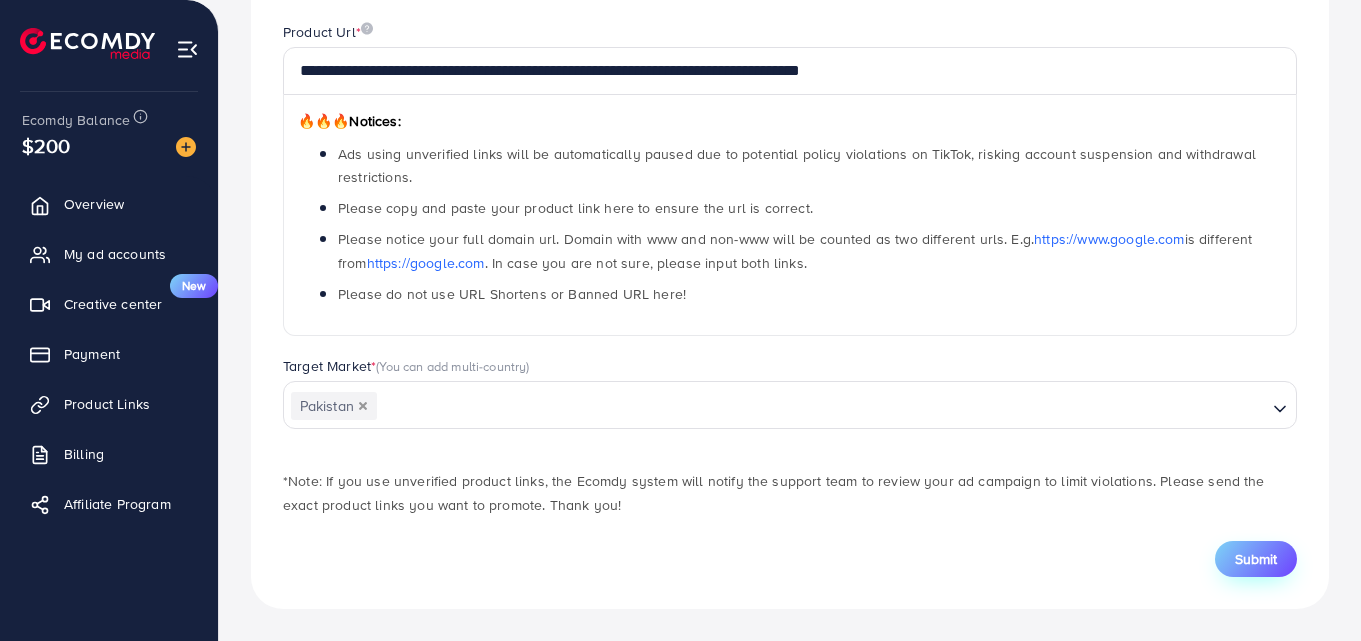 click on "Submit" at bounding box center (1256, 559) 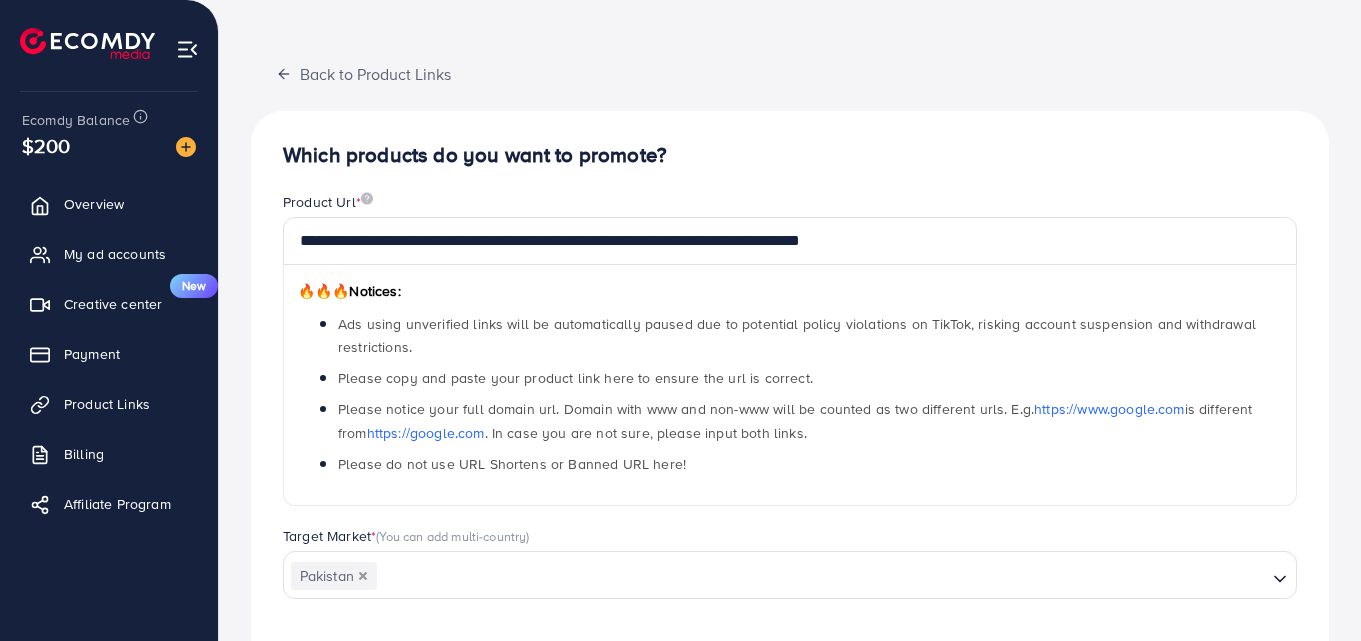 scroll, scrollTop: 242, scrollLeft: 0, axis: vertical 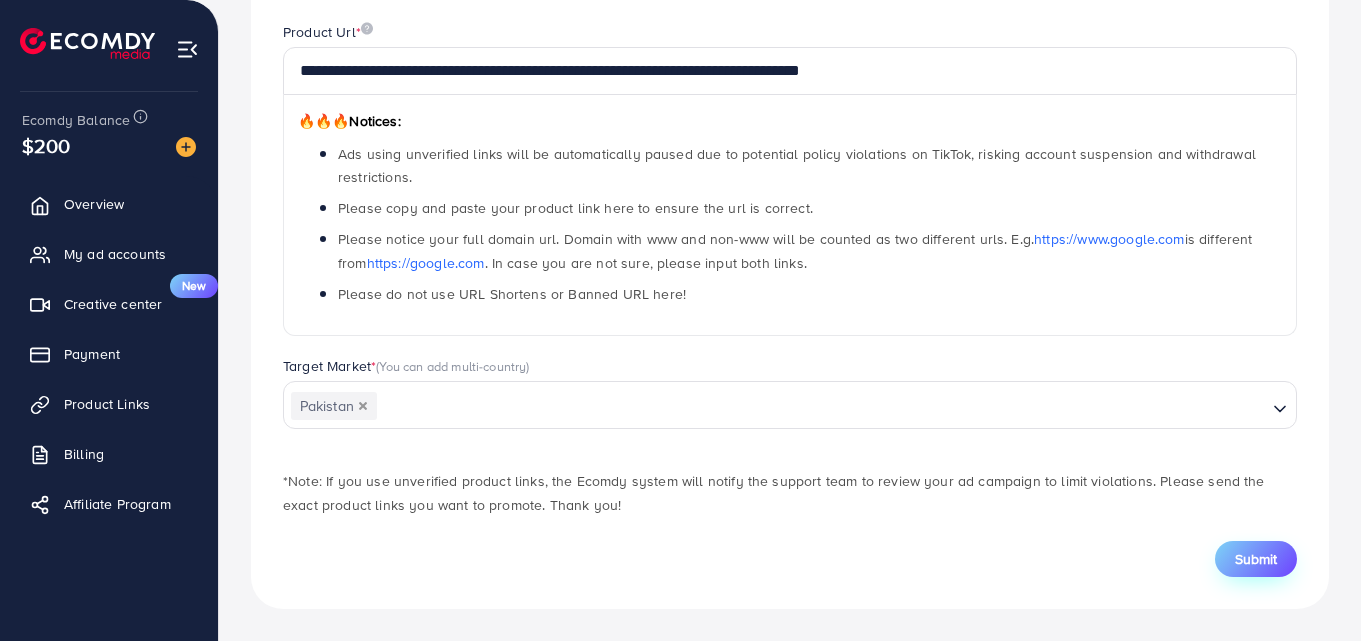 click on "Submit" at bounding box center (1256, 559) 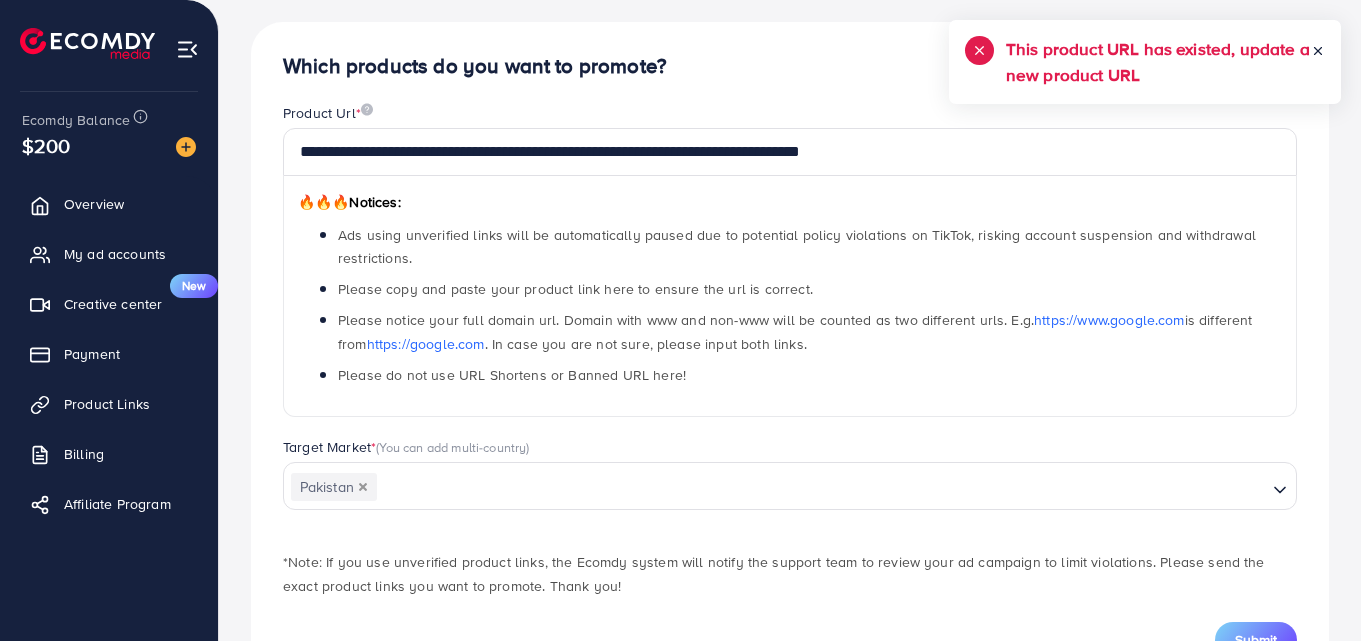 scroll, scrollTop: 142, scrollLeft: 0, axis: vertical 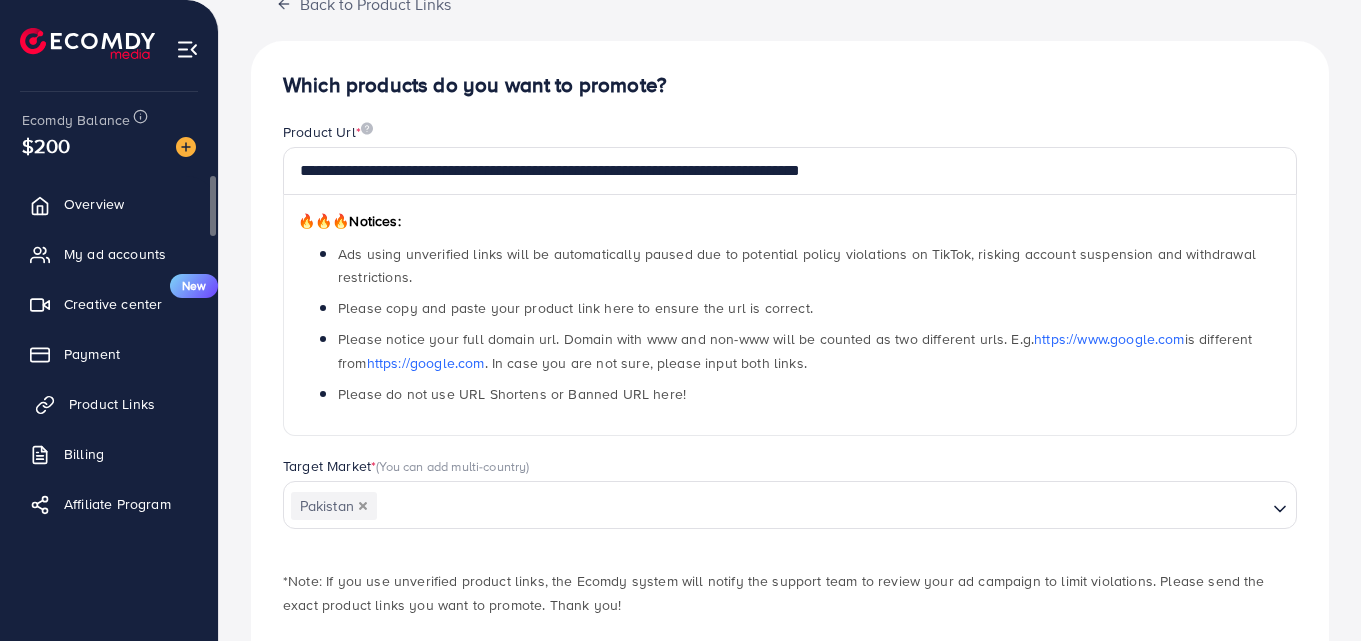 click on "Product Links" at bounding box center (112, 404) 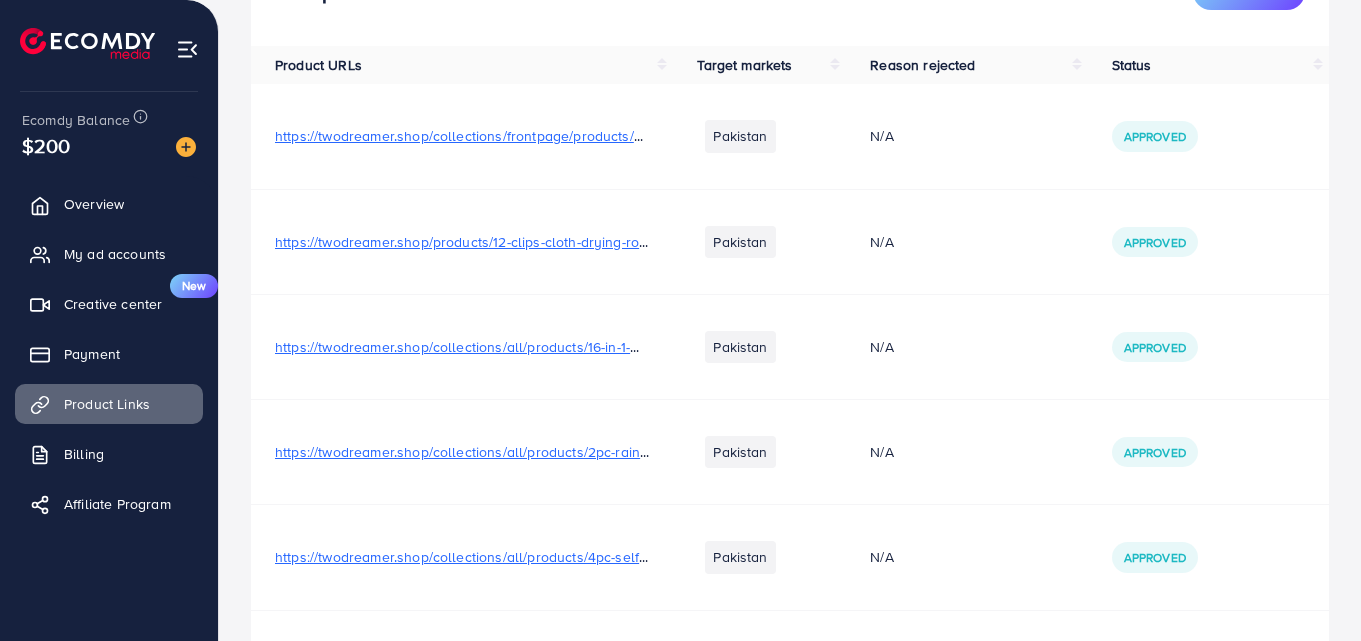 scroll, scrollTop: 180, scrollLeft: 0, axis: vertical 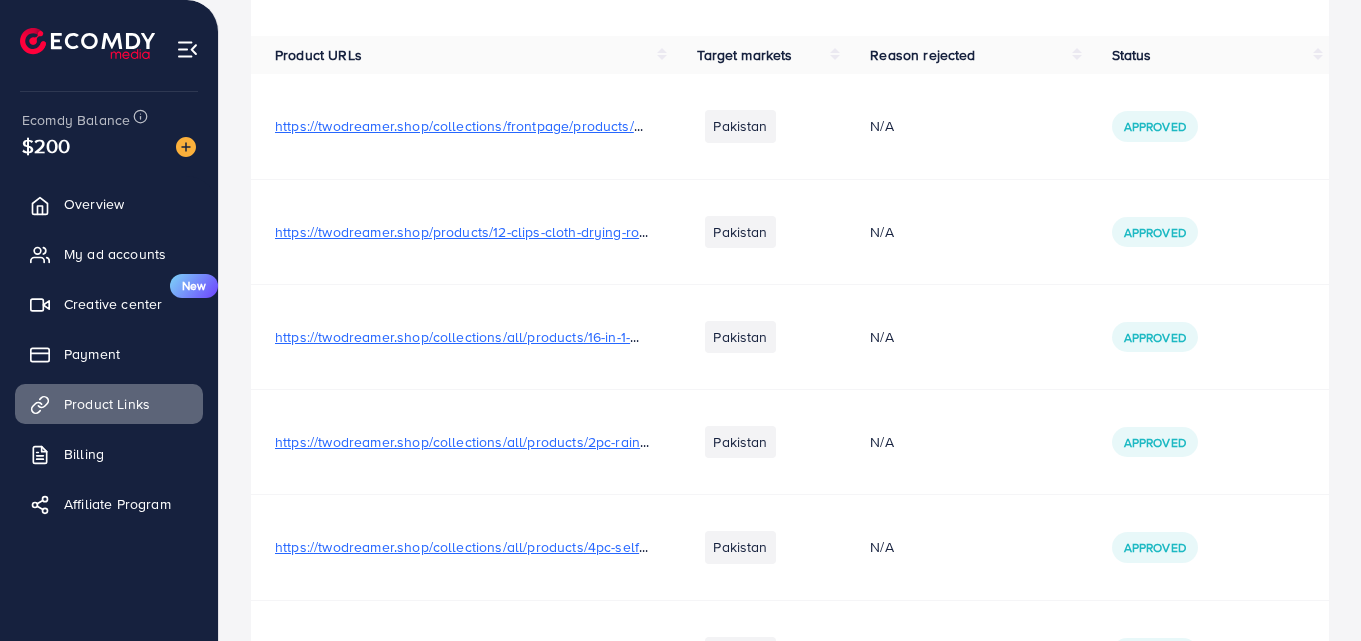 click on "https://twodreamer.shop/collections/all/products/4pc-self-adhesive-casters-for-furniture-appliance" at bounding box center [588, 547] 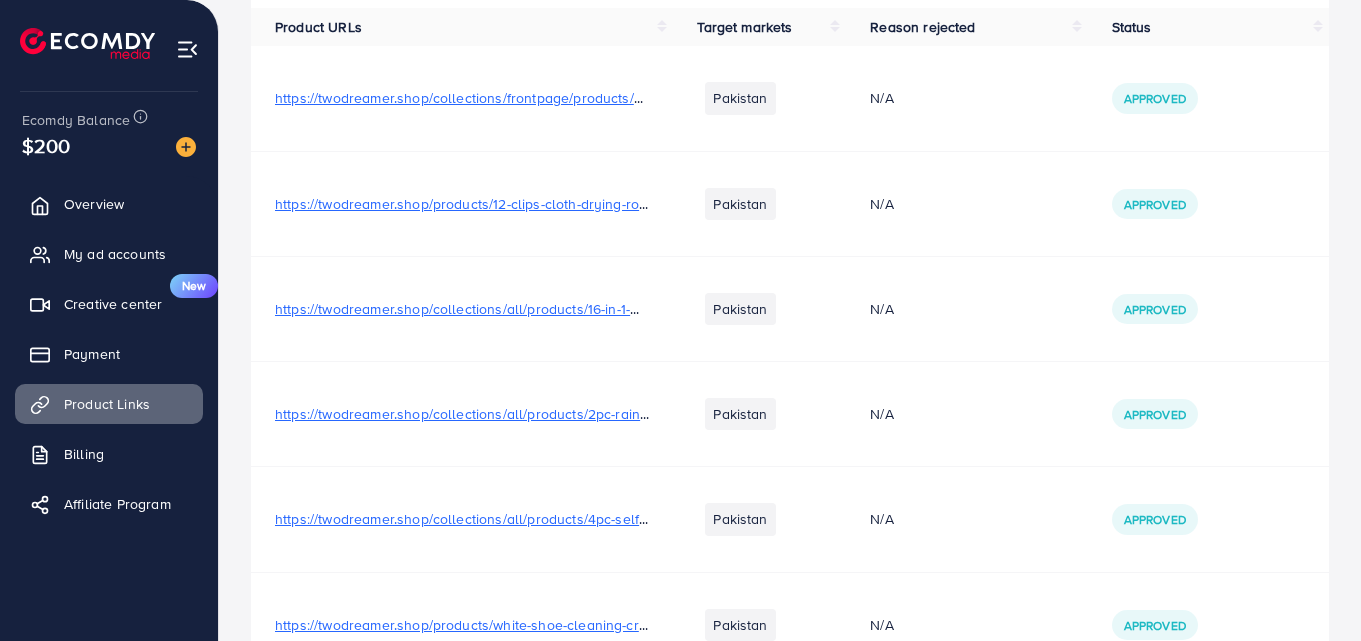 scroll, scrollTop: 188, scrollLeft: 0, axis: vertical 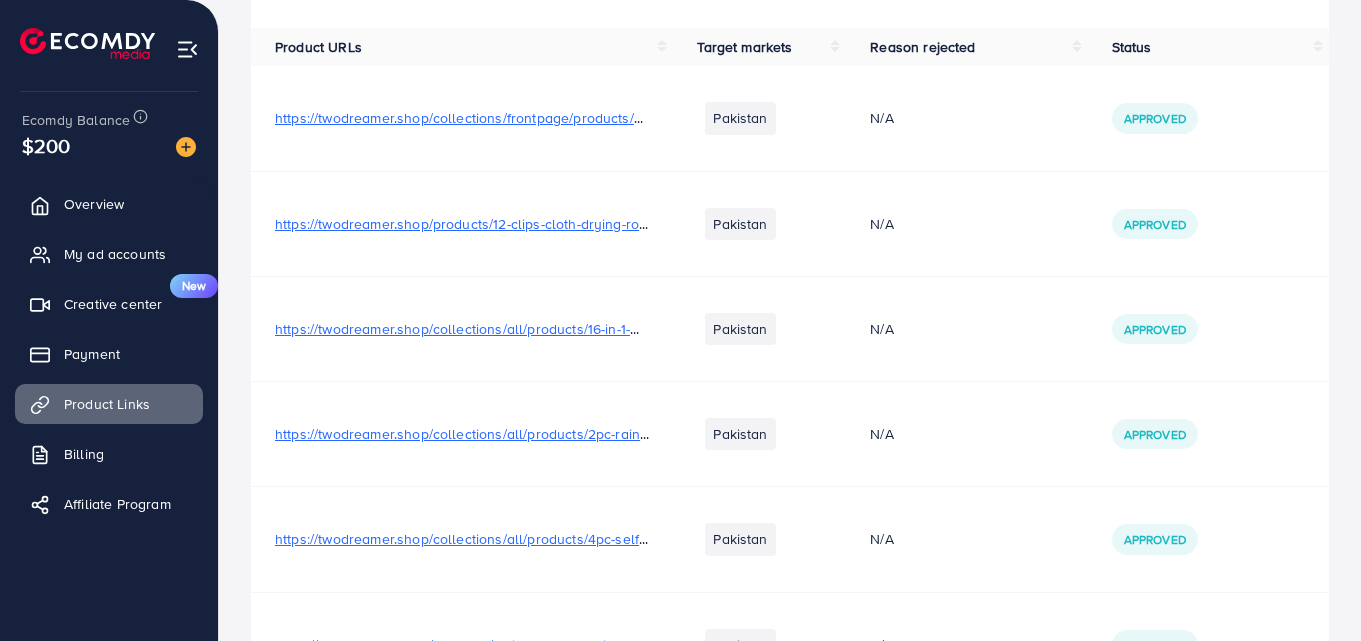 click on "https://twodreamer.shop/collections/frontpage/products/shoe-cleaning-pads-wet-wipes" at bounding box center (551, 118) 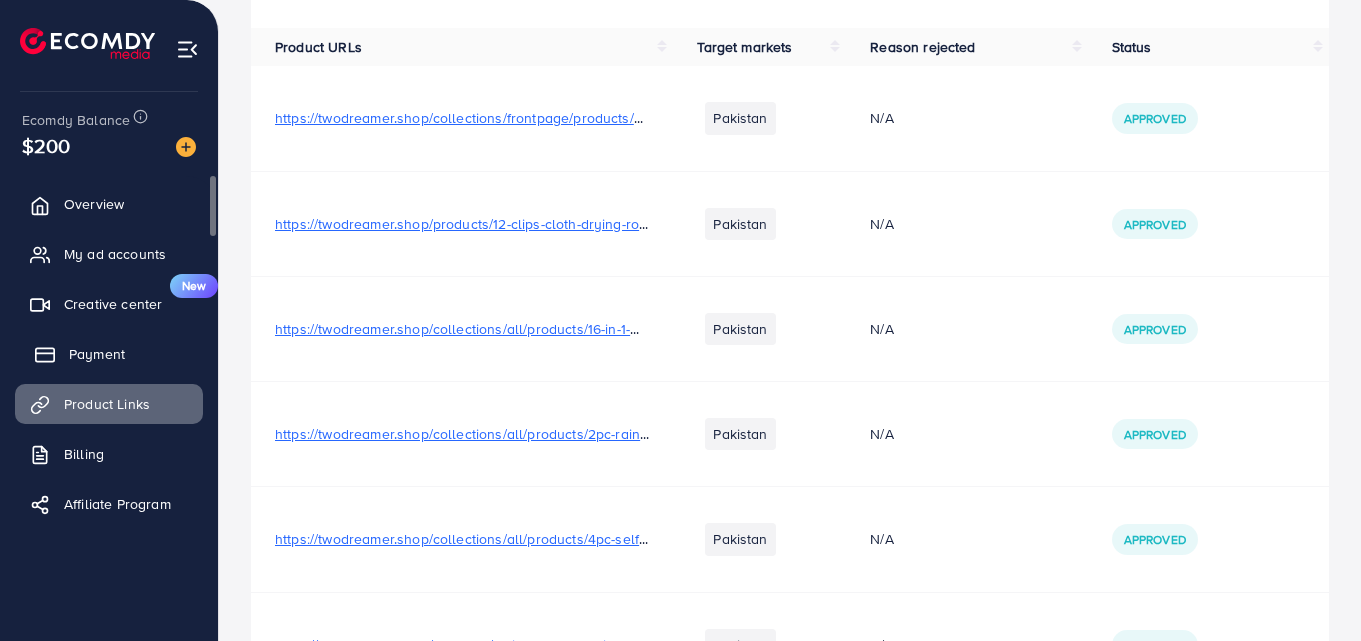 click on "Payment" at bounding box center (97, 354) 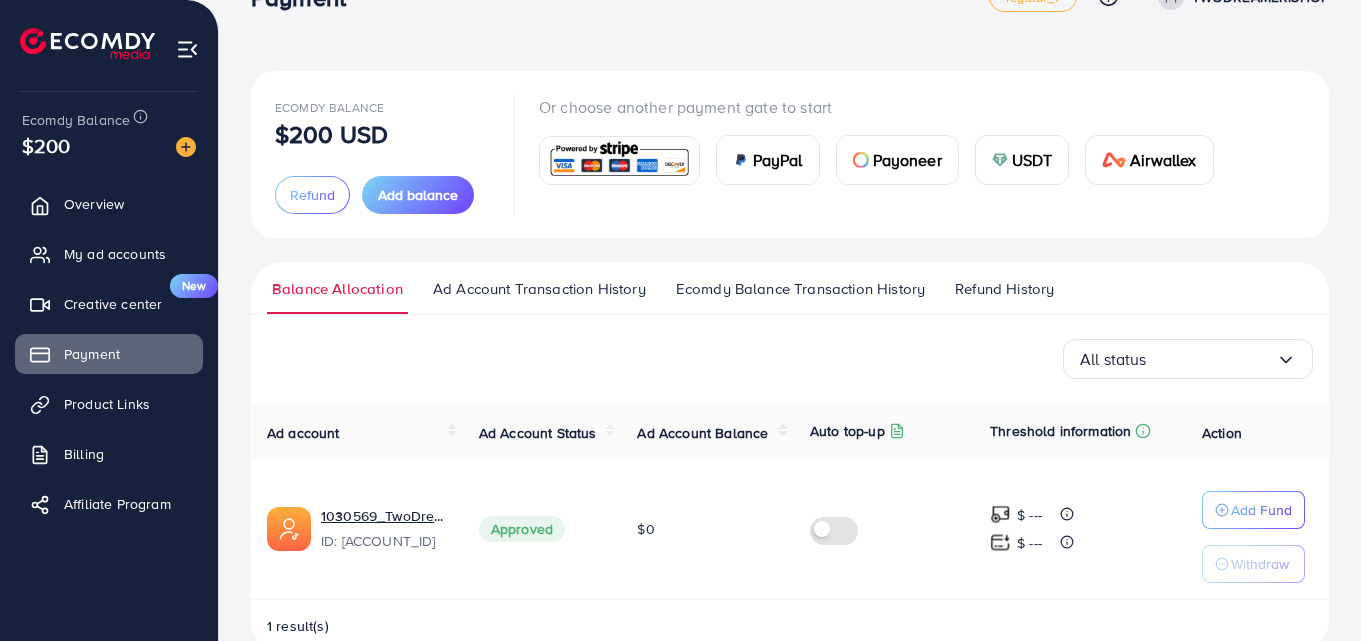 scroll, scrollTop: 96, scrollLeft: 0, axis: vertical 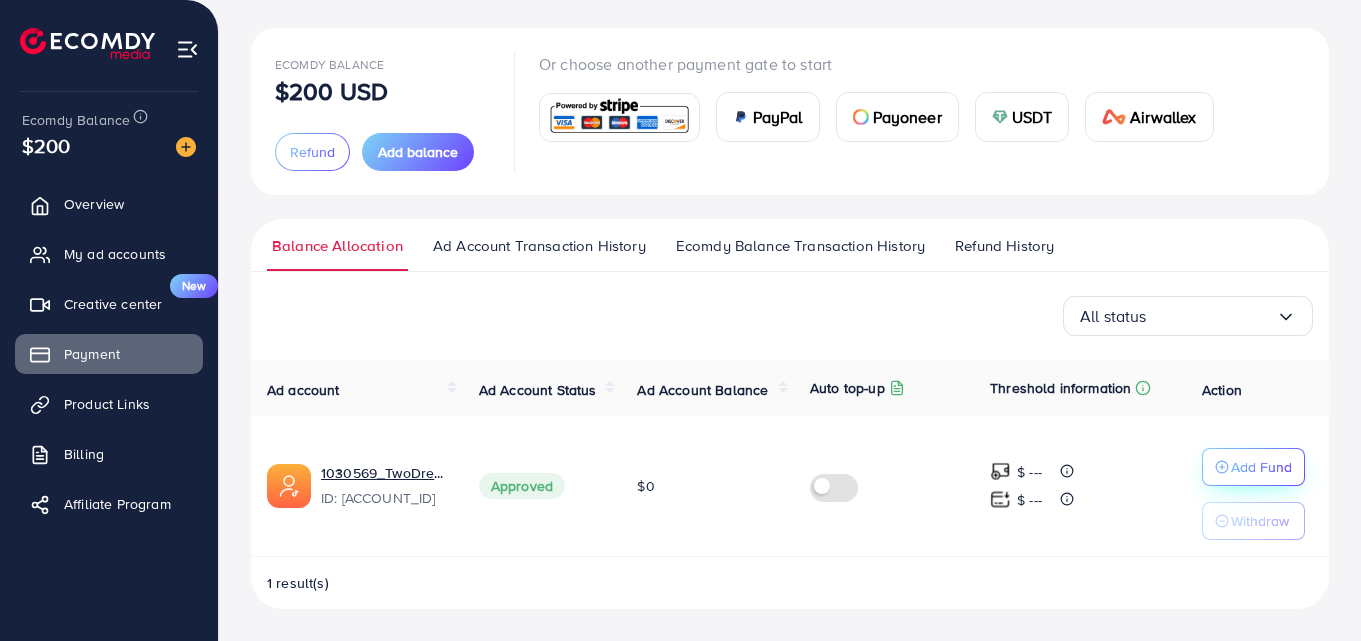 click on "Add Fund" at bounding box center [1261, 467] 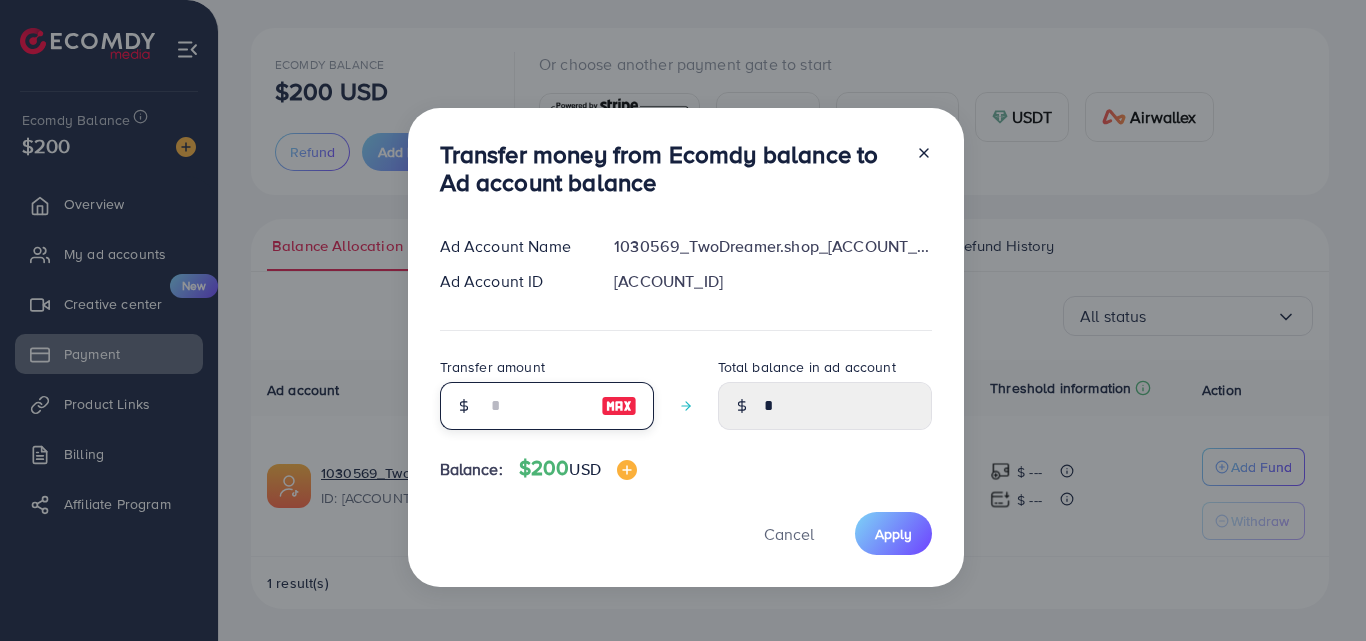 click at bounding box center (536, 406) 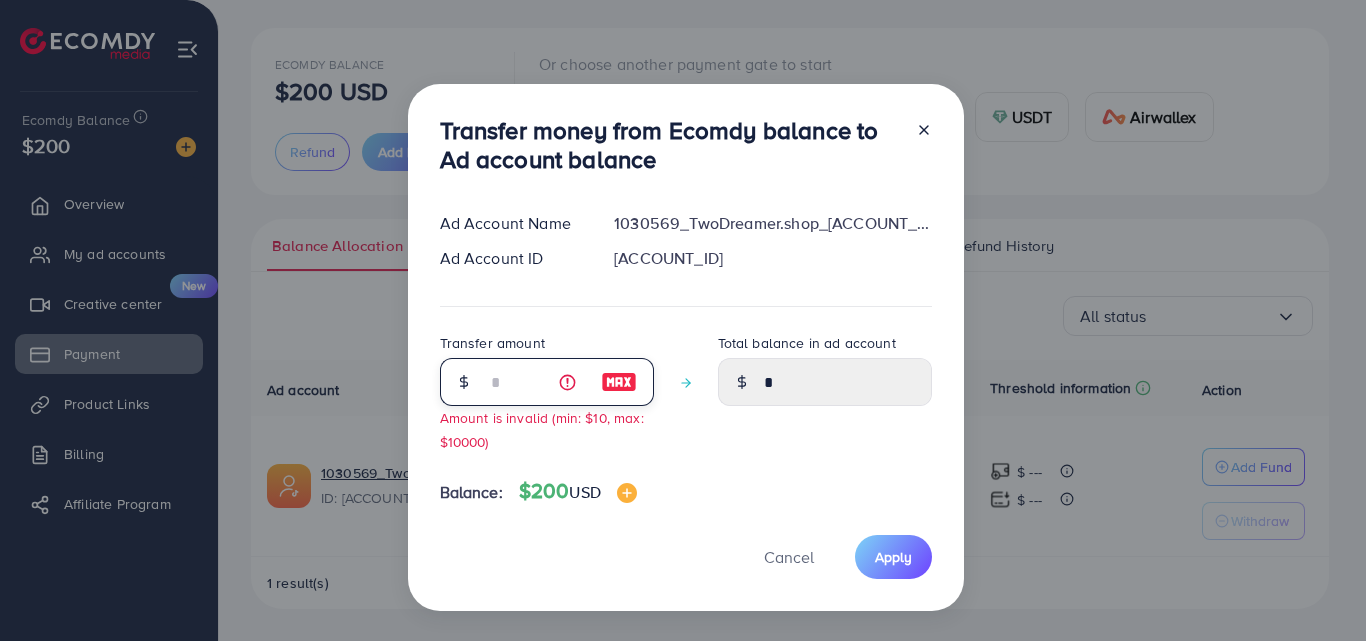 type on "****" 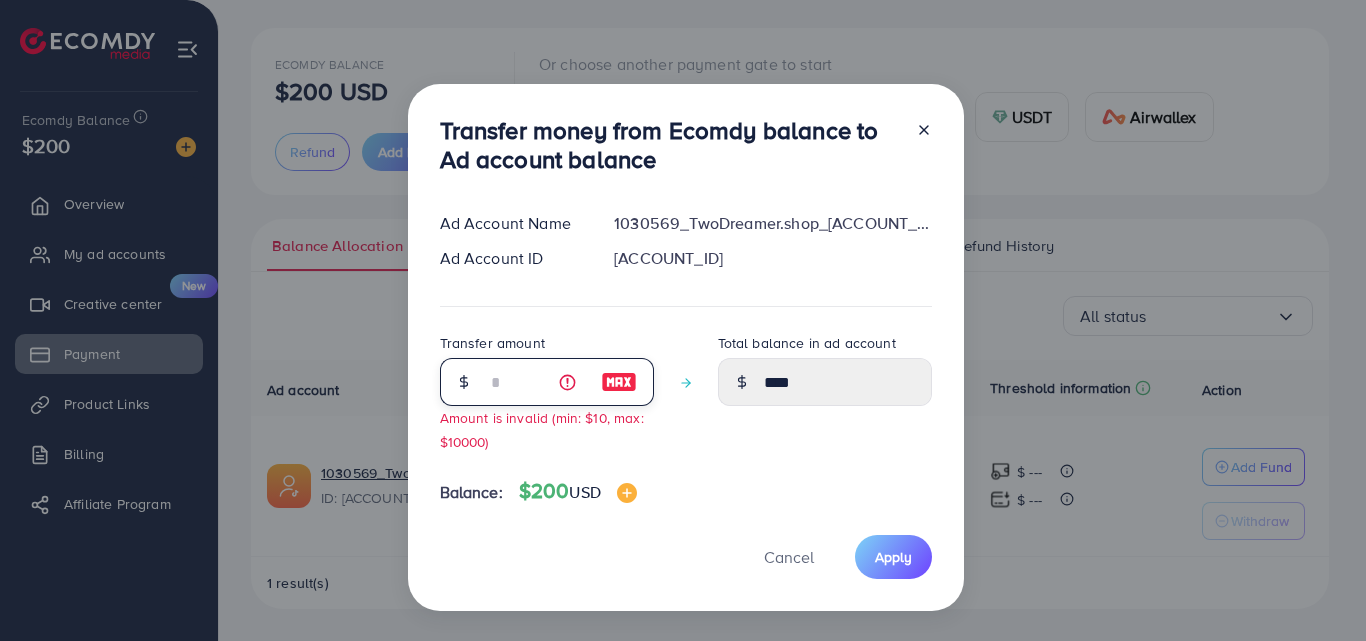 type on "**" 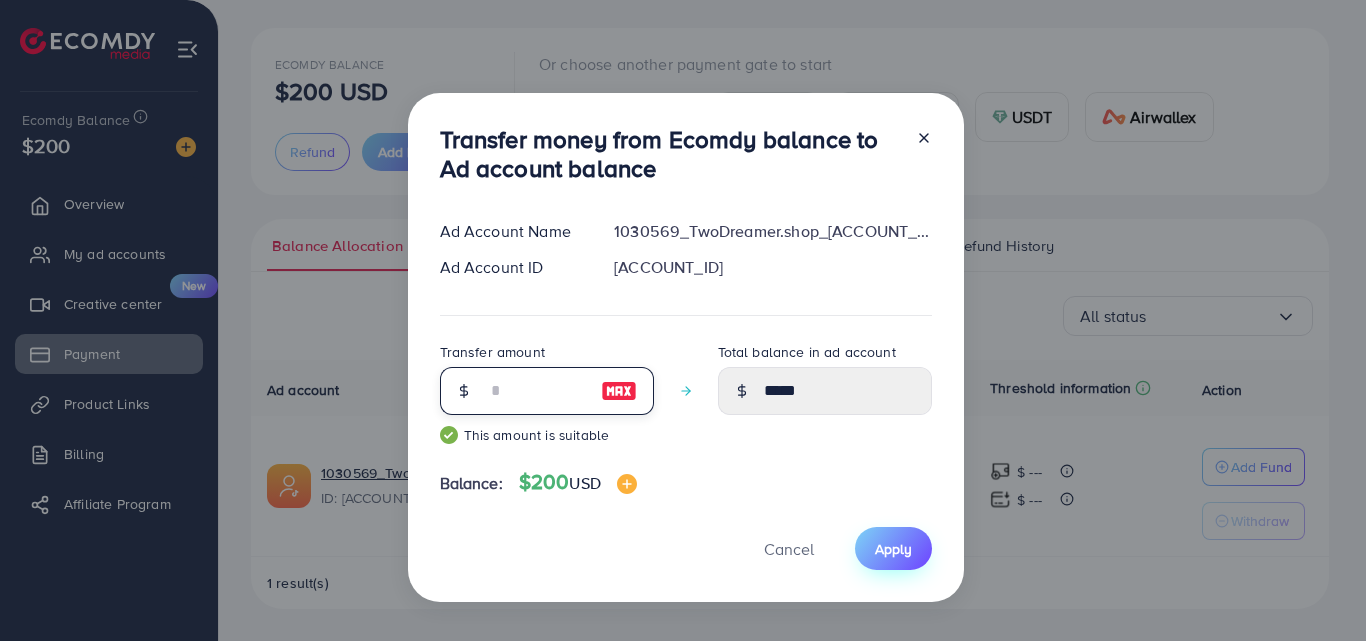 type on "**" 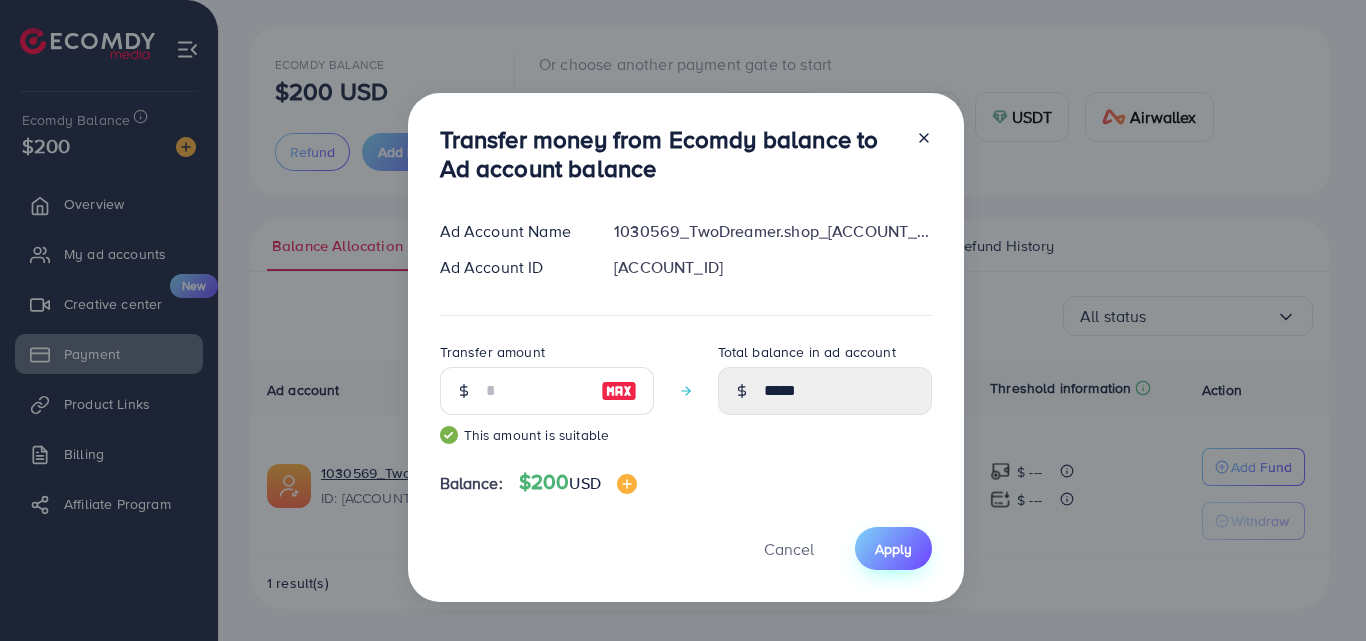 click on "Apply" at bounding box center [893, 548] 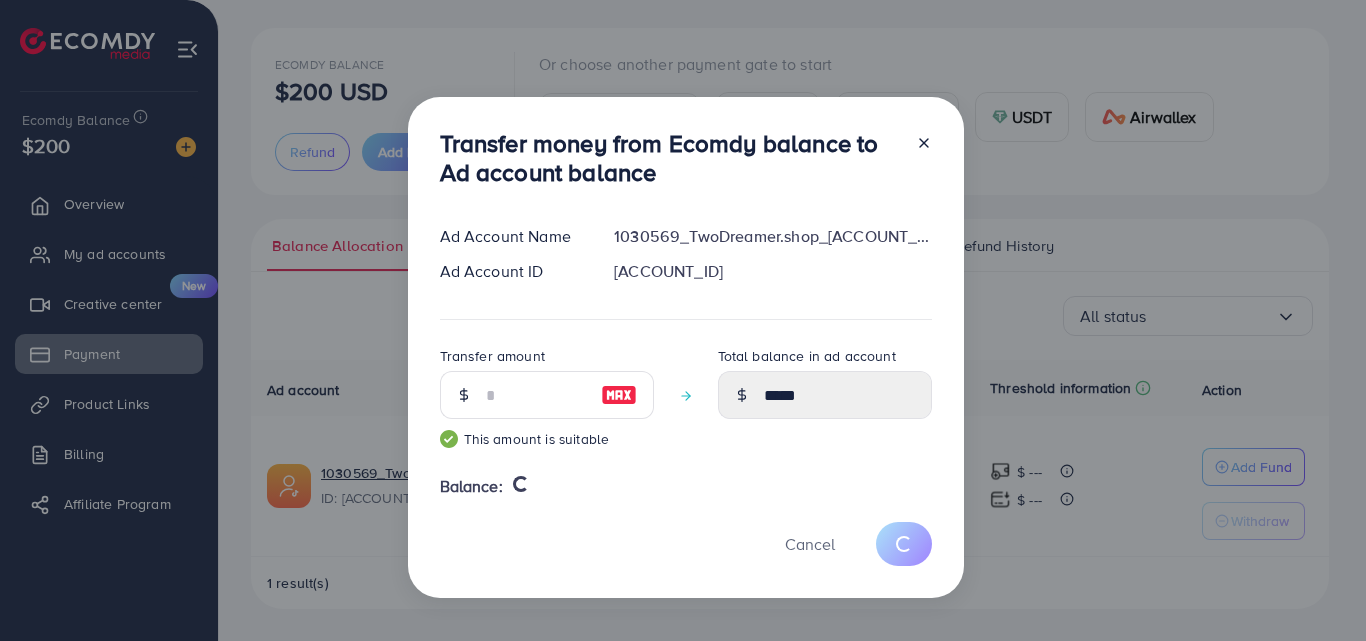 type 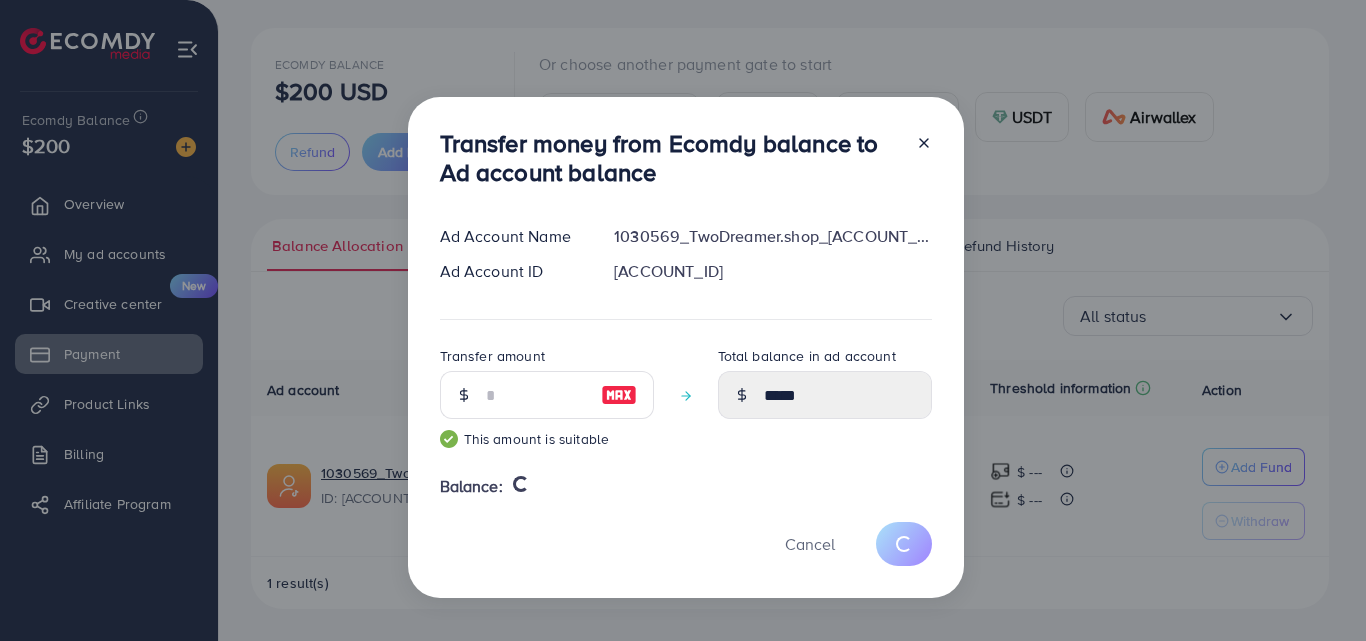 type on "*" 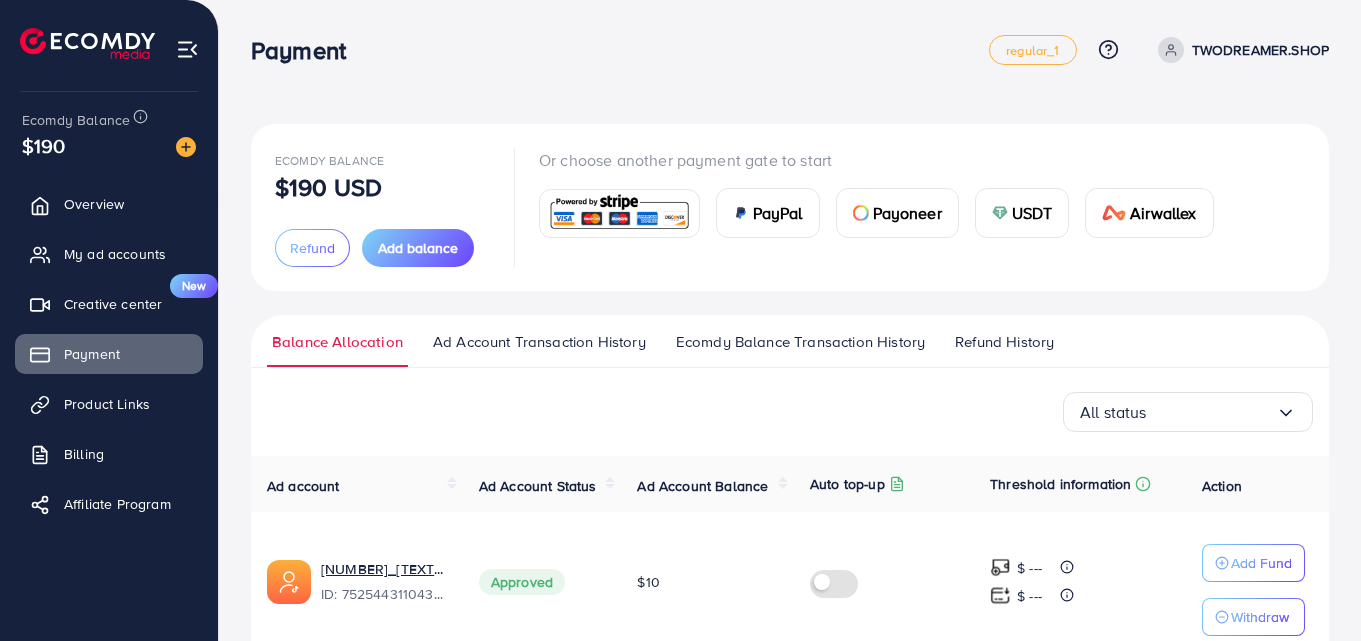 scroll, scrollTop: 0, scrollLeft: 0, axis: both 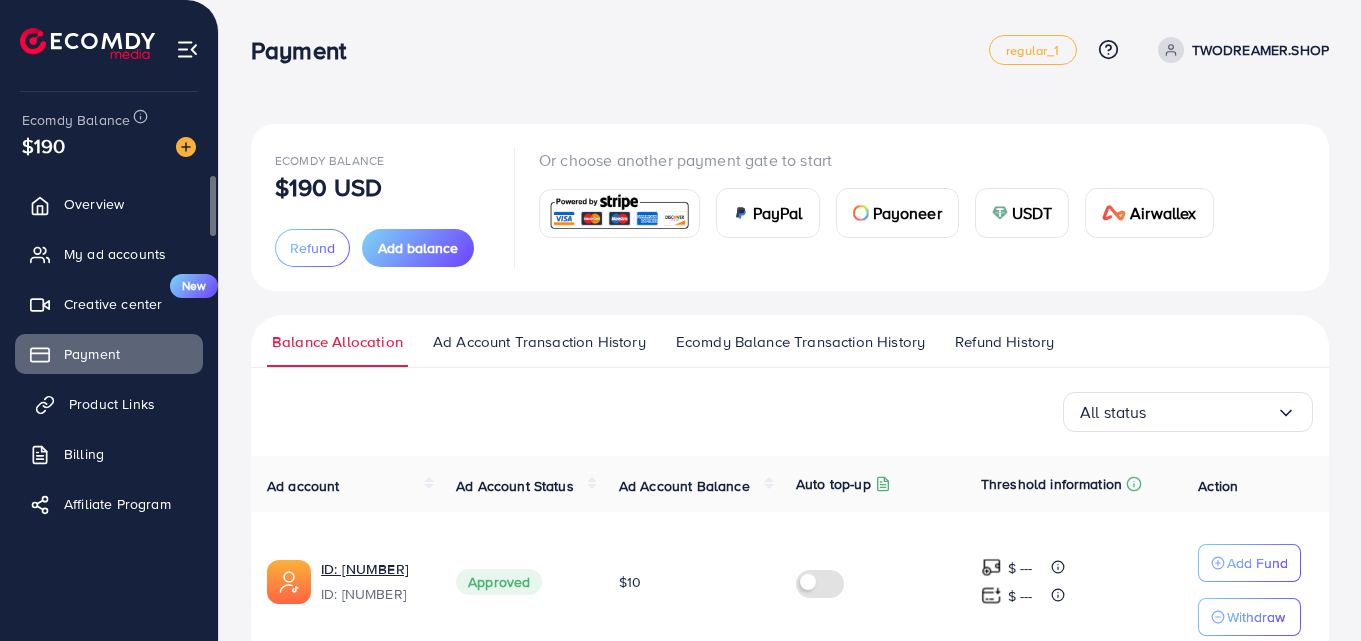 click on "Product Links" at bounding box center (112, 404) 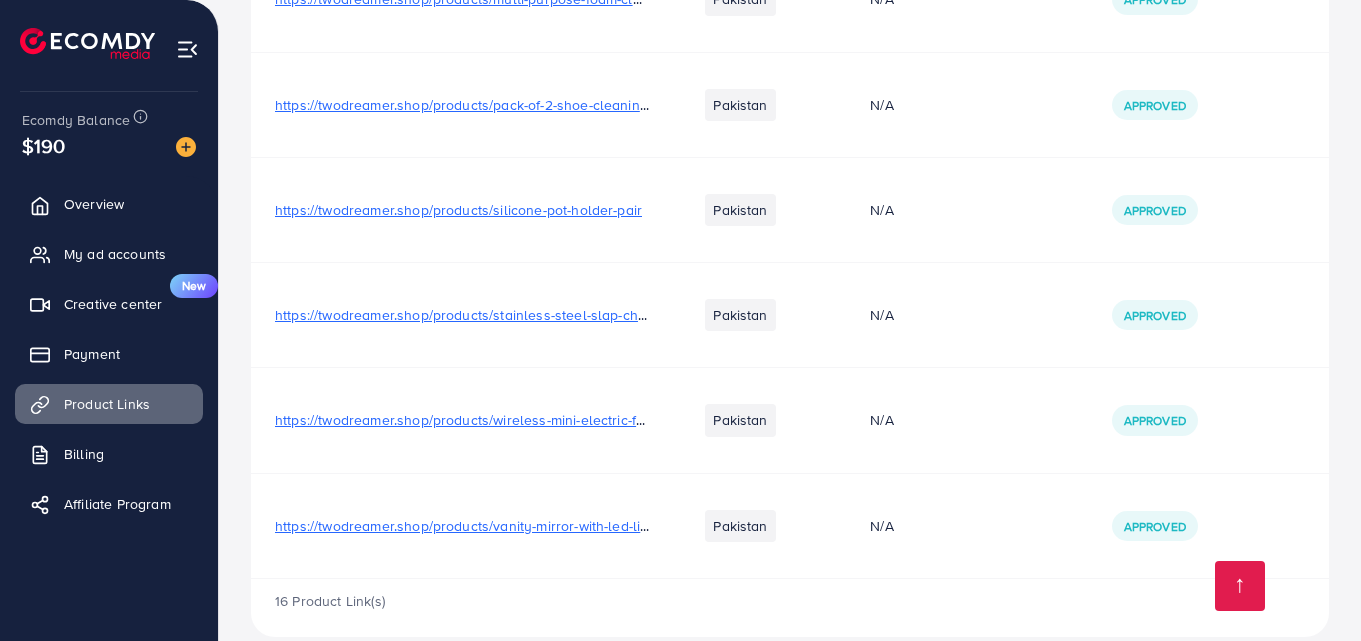 scroll, scrollTop: 1388, scrollLeft: 0, axis: vertical 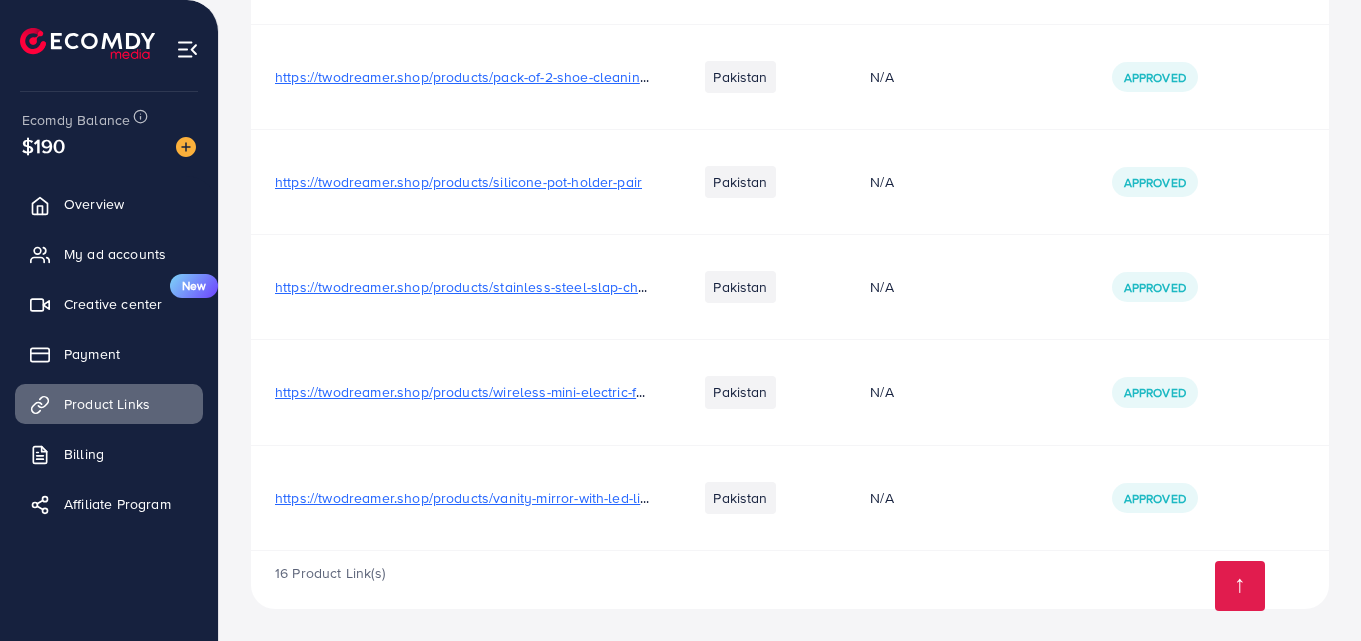 click on "https://twodreamer.shop/products/stainless-steel-slap-chop-vegetable-slicer" at bounding box center (518, 287) 